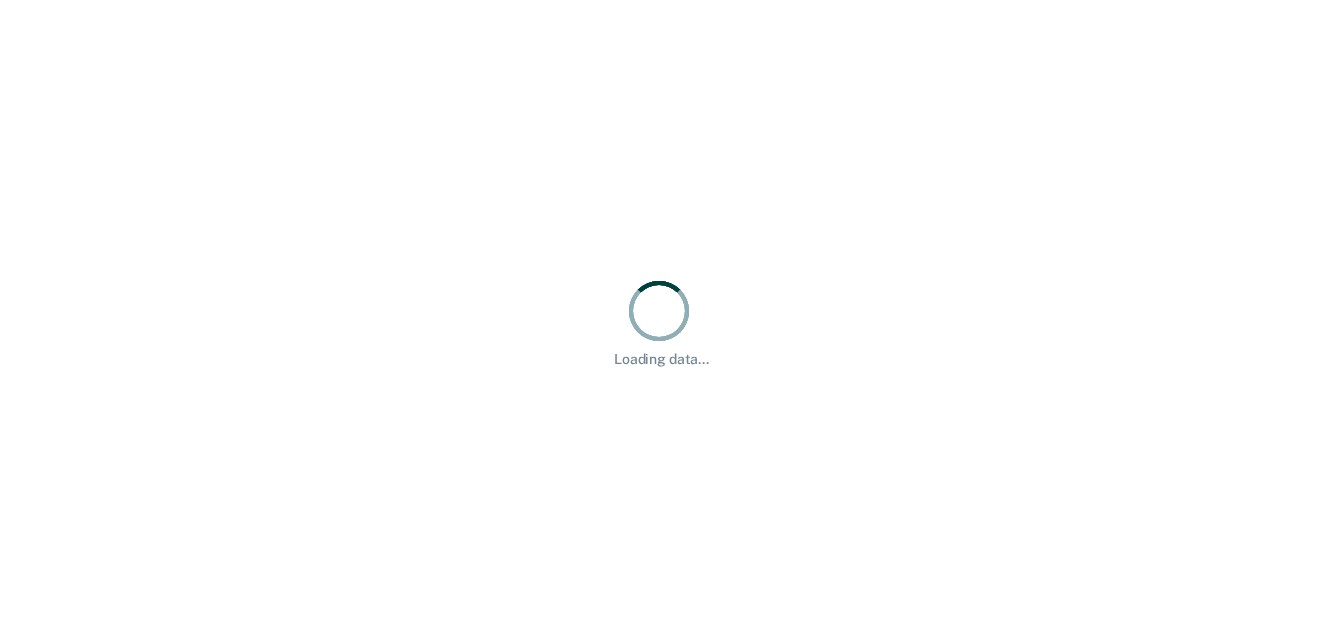 scroll, scrollTop: 0, scrollLeft: 0, axis: both 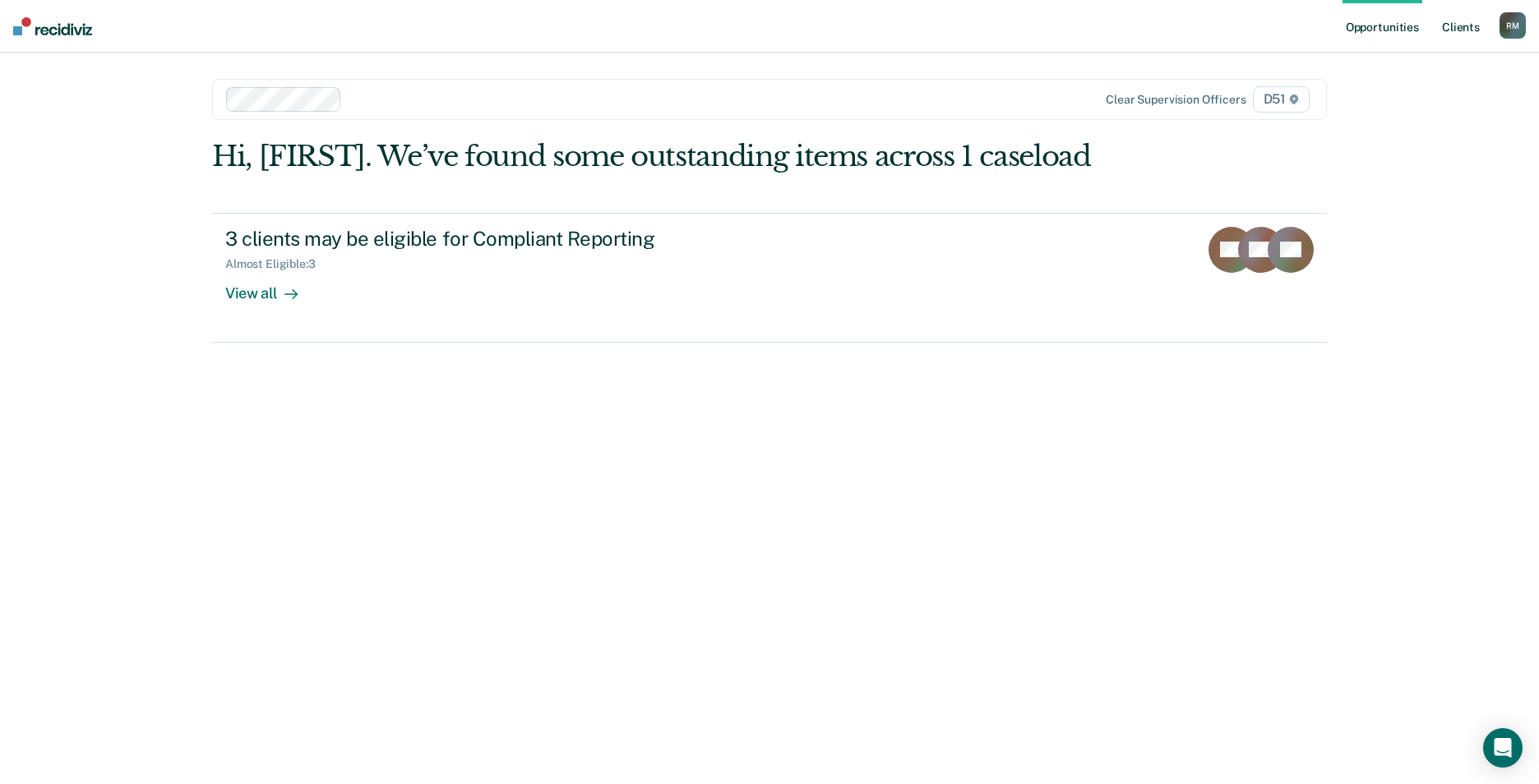 click on "Client s" at bounding box center (1461, 26) 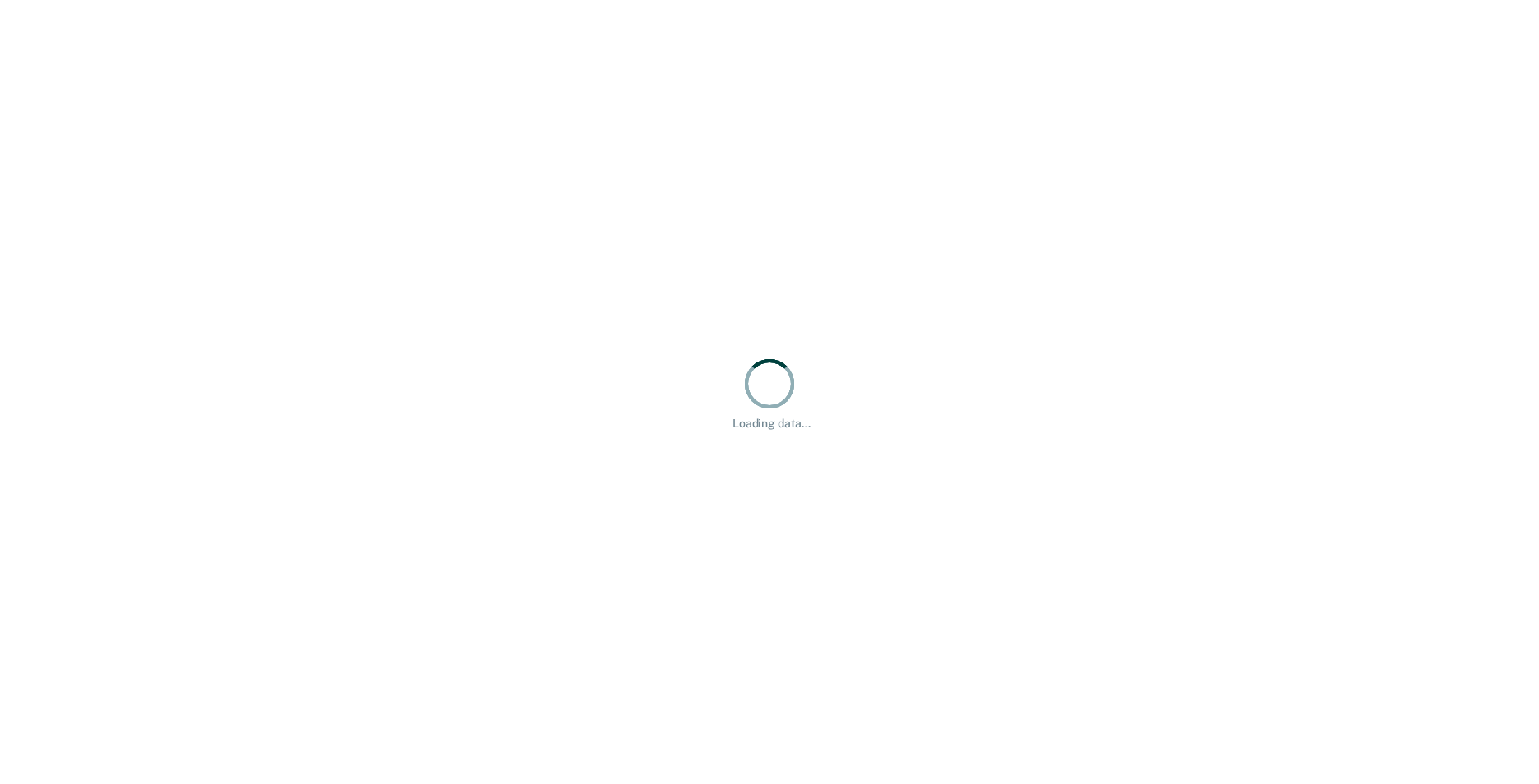 scroll, scrollTop: 0, scrollLeft: 0, axis: both 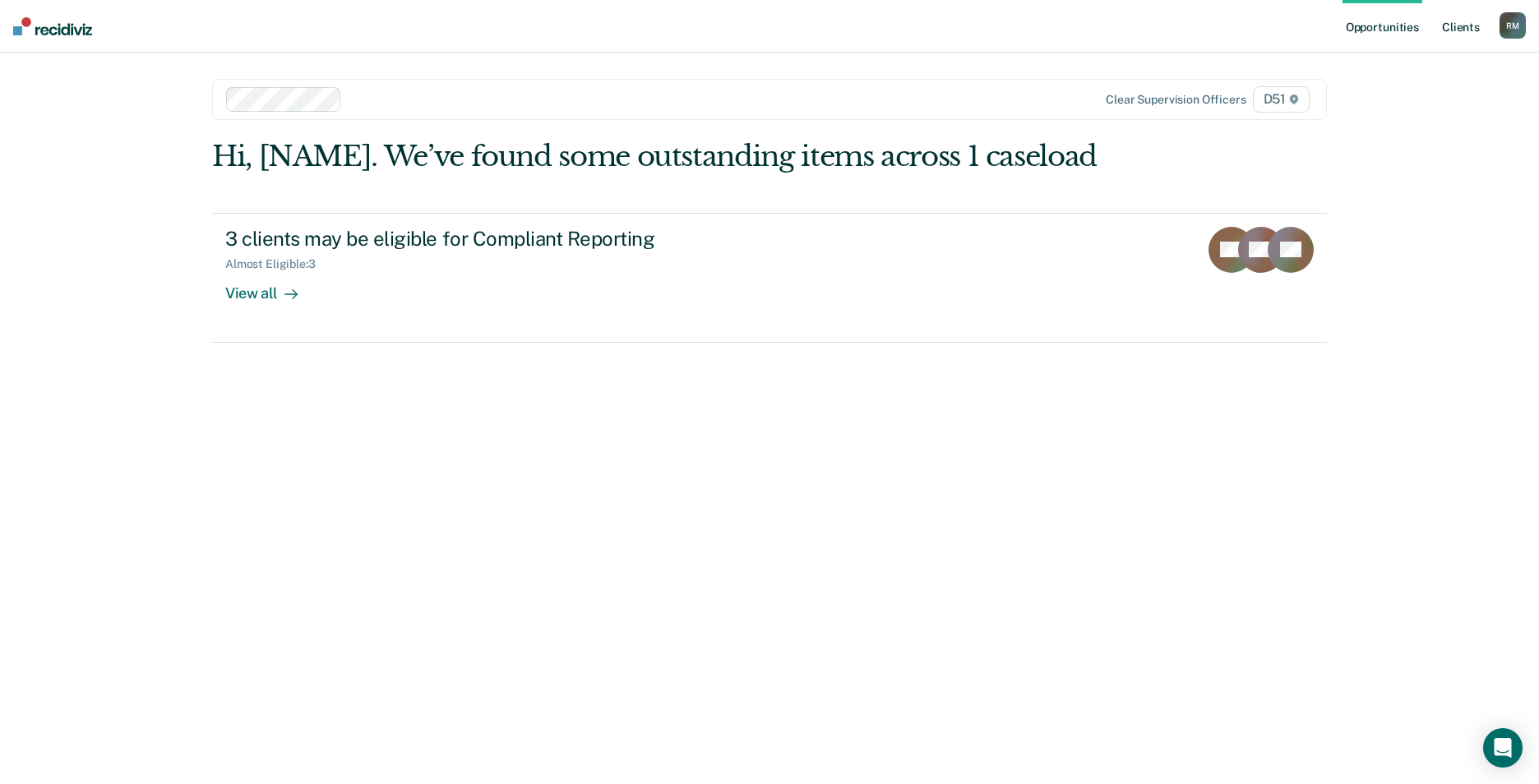 click on "Client s" at bounding box center (1461, 26) 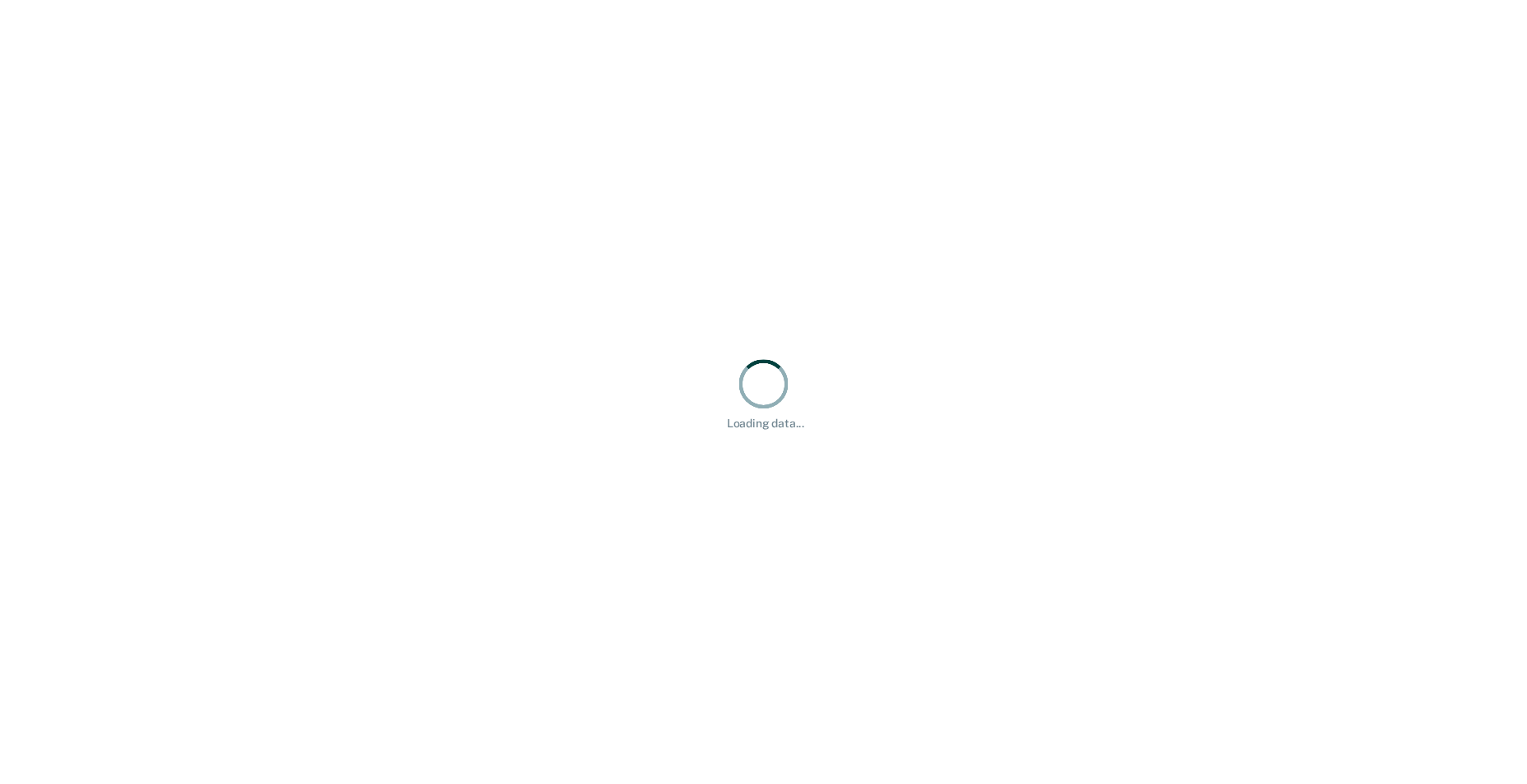 scroll, scrollTop: 0, scrollLeft: 0, axis: both 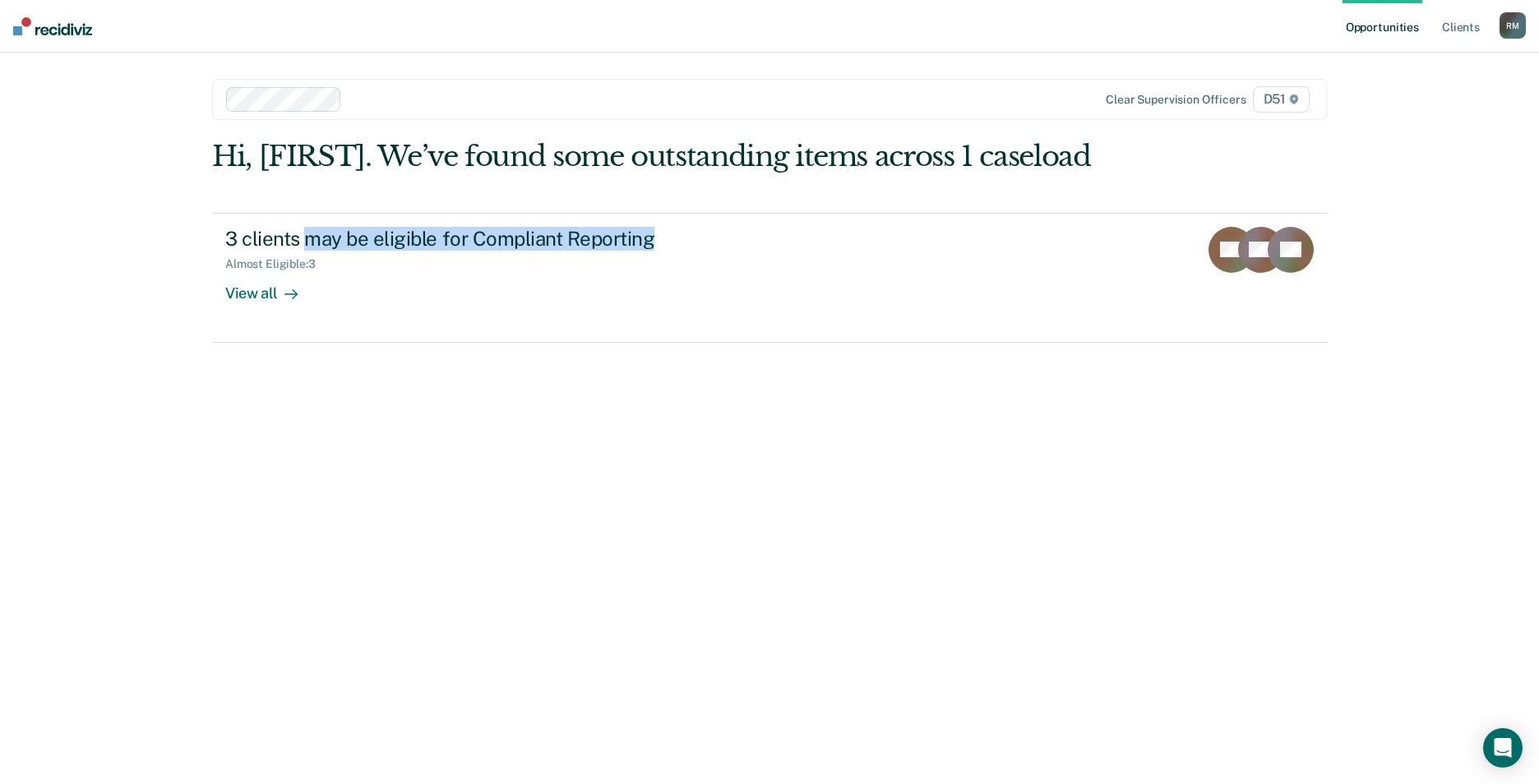 drag, startPoint x: 764, startPoint y: 187, endPoint x: 303, endPoint y: 197, distance: 461.10845 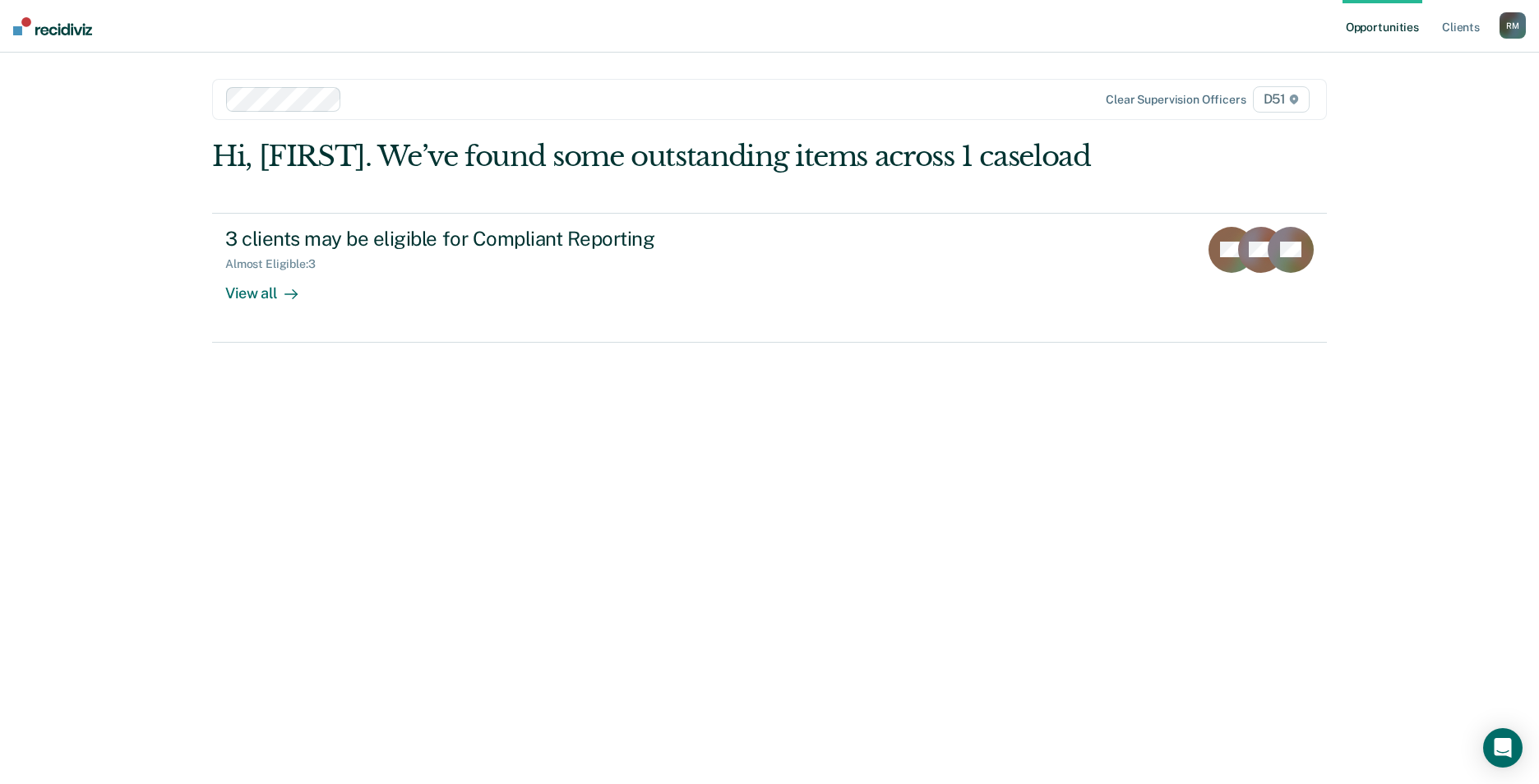 click on "Hi, Ramon. We’ve found some outstanding items across 1 caseload 3 clients may be eligible for Compliant Reporting Almost Eligible :  3 View all   TM MD ZR" at bounding box center (770, 440) 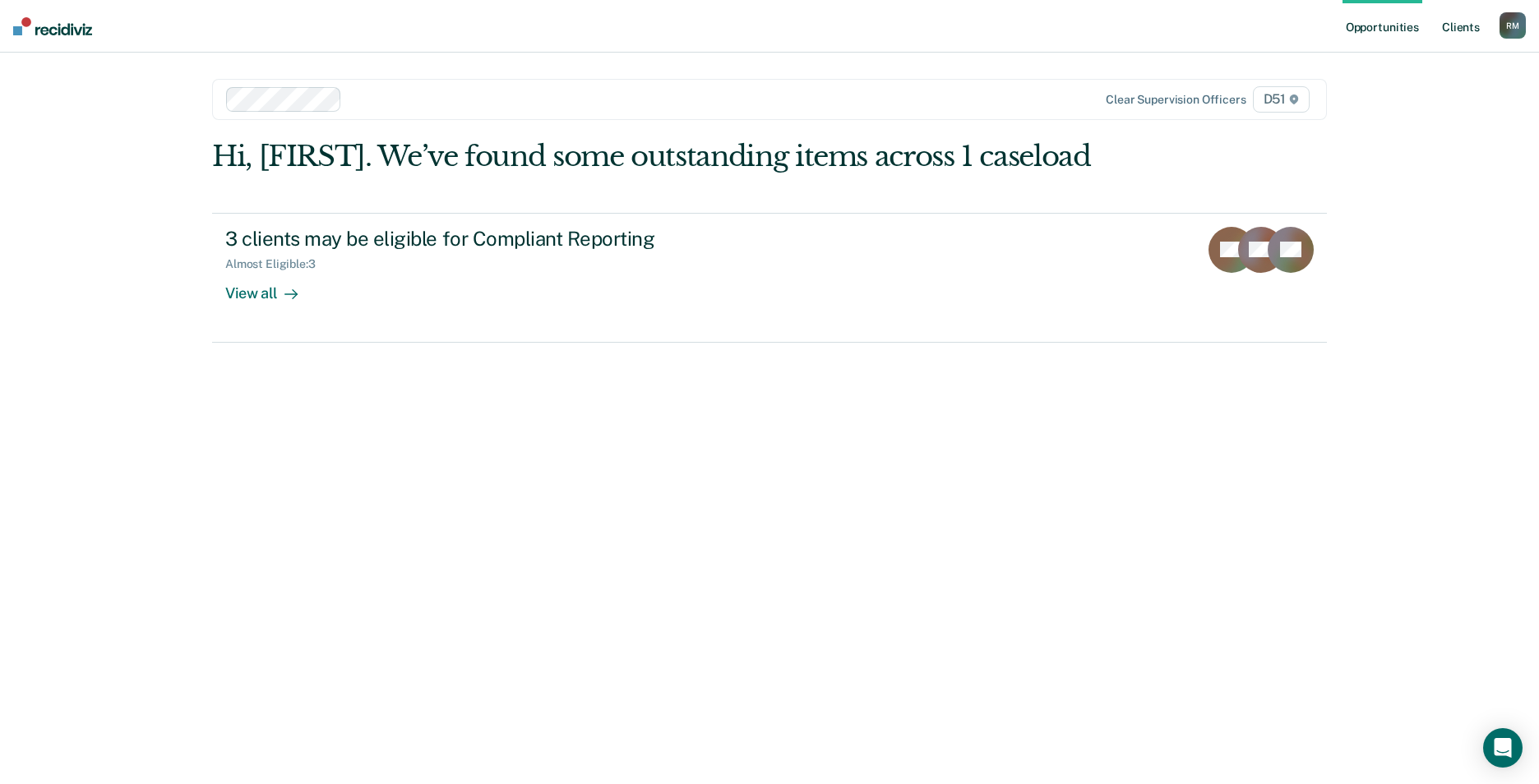 click on "Client s" at bounding box center (1461, 26) 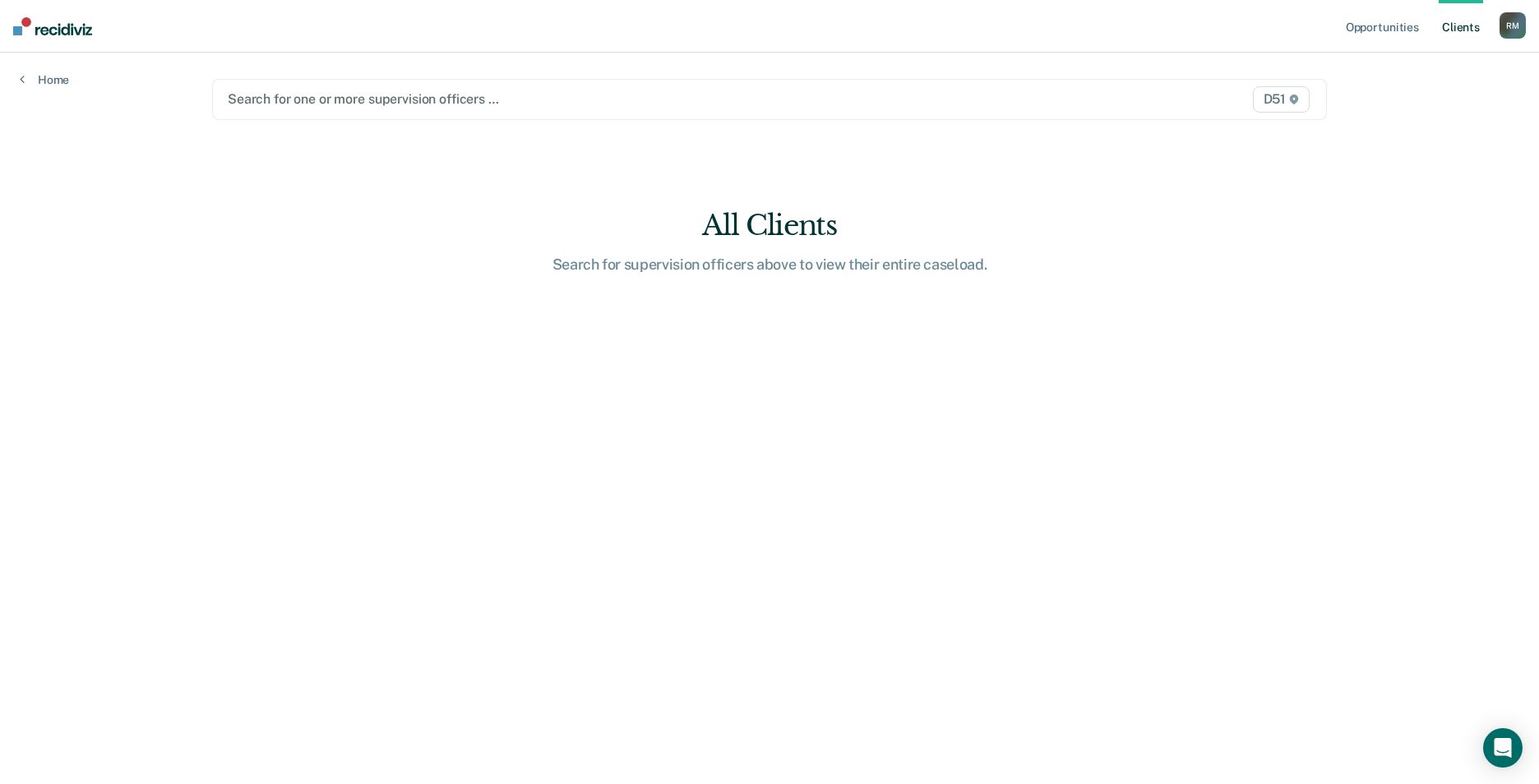 click on "Search for one or more supervision officers … D51   All Clients Search for supervision officers above to view their entire caseload." at bounding box center (770, 399) 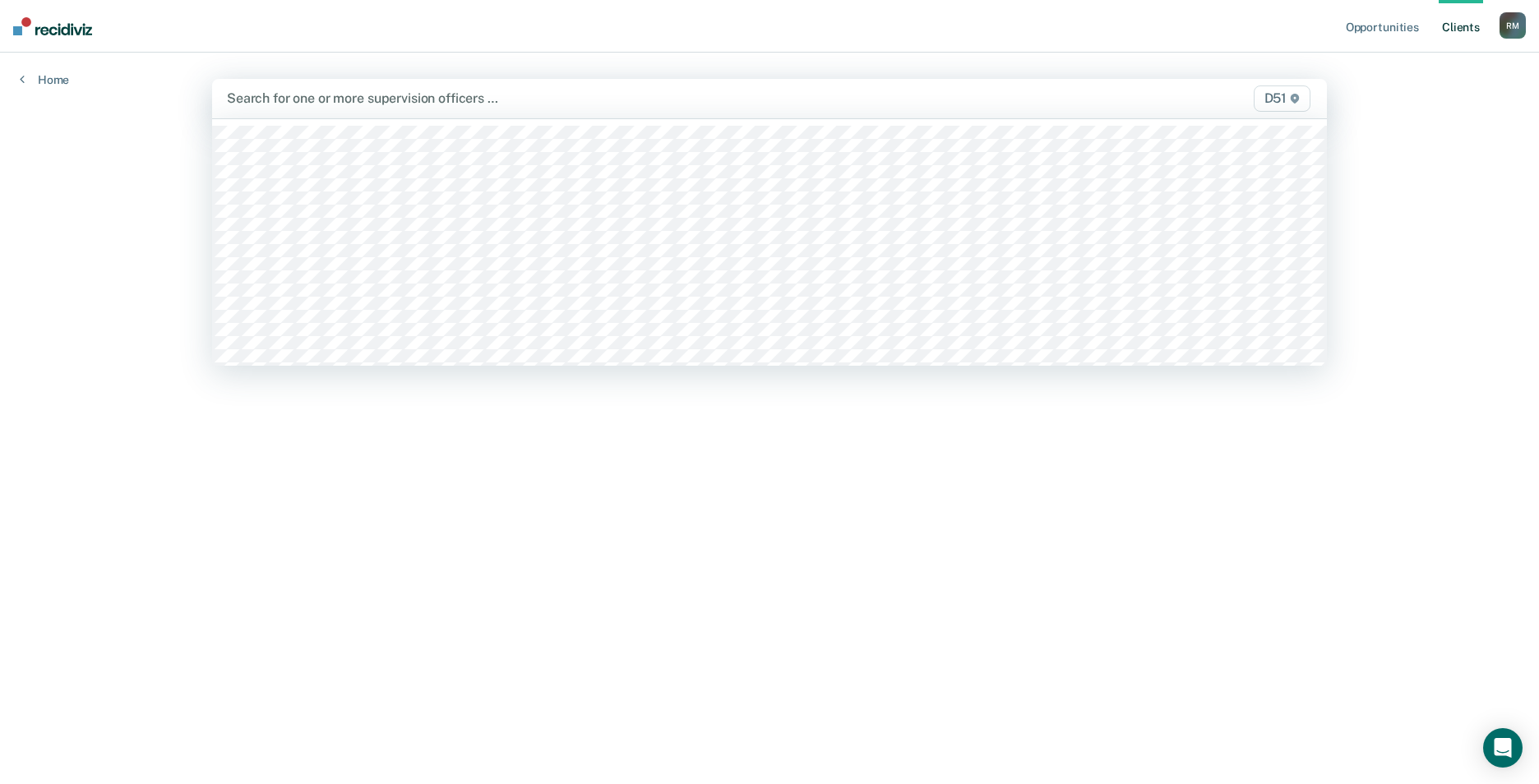 click on "Search for one or more supervision officers … D51" at bounding box center (770, 99) 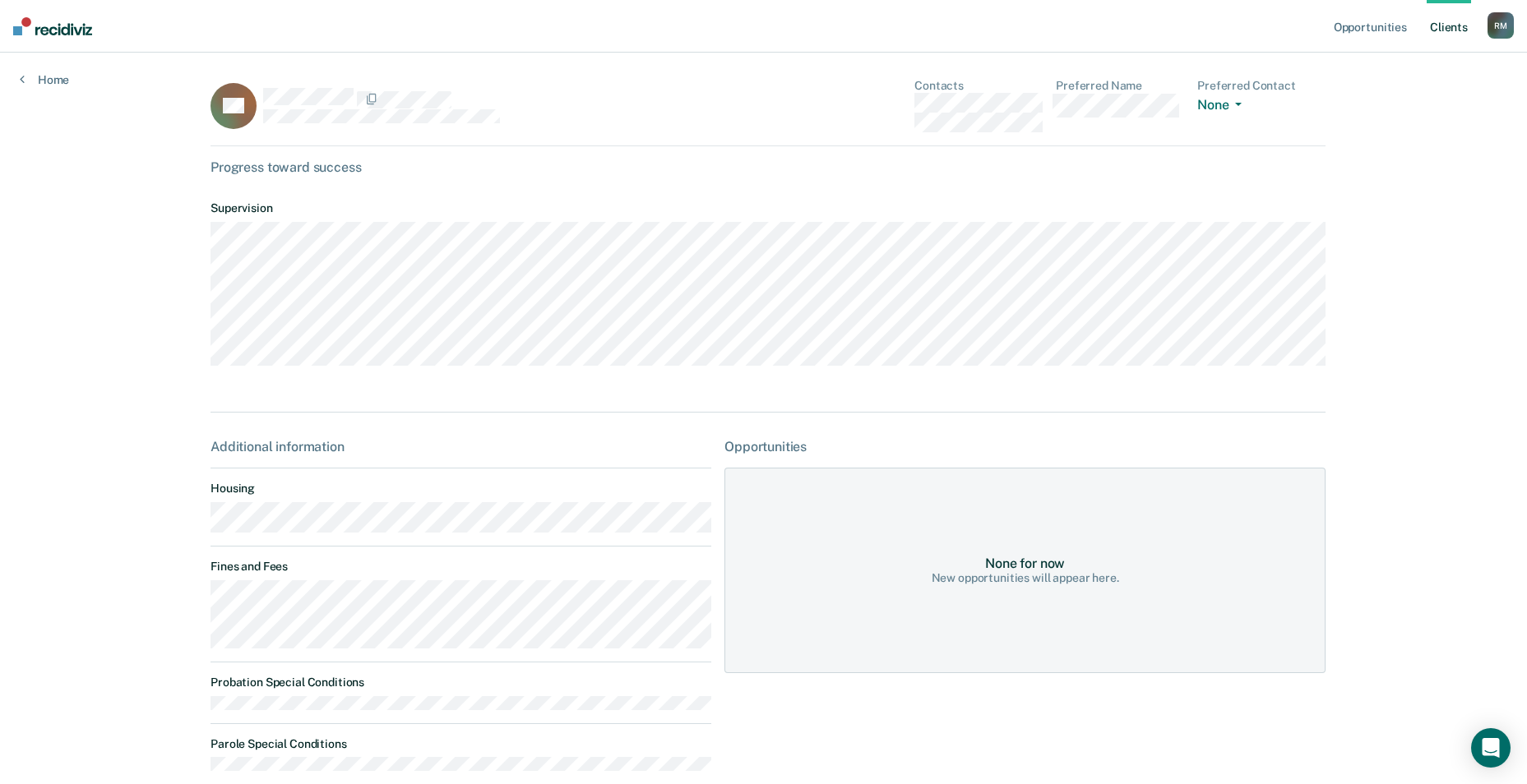click on "Client s" at bounding box center (1449, 26) 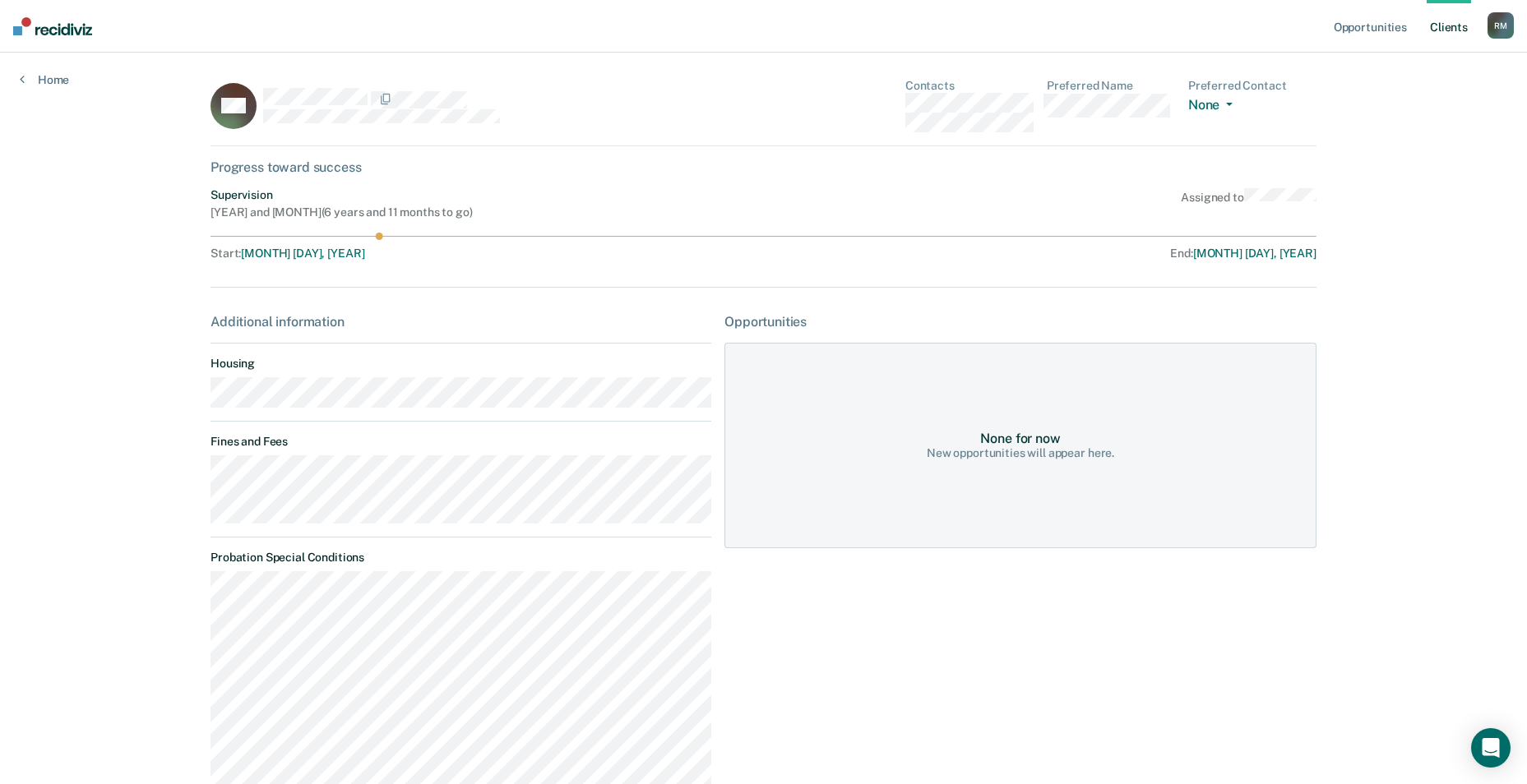 click on "Client s" at bounding box center (1449, 26) 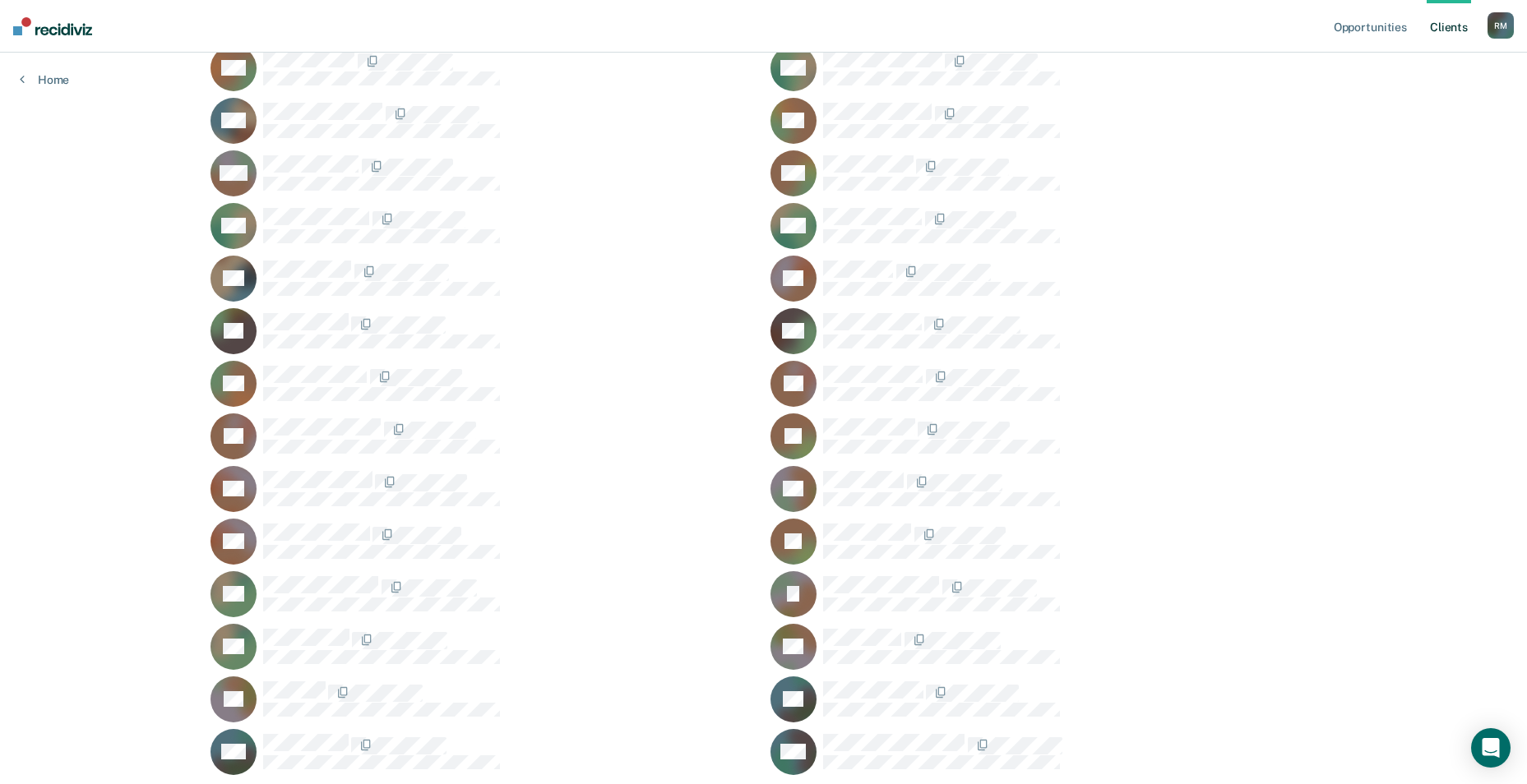 scroll, scrollTop: 1544, scrollLeft: 0, axis: vertical 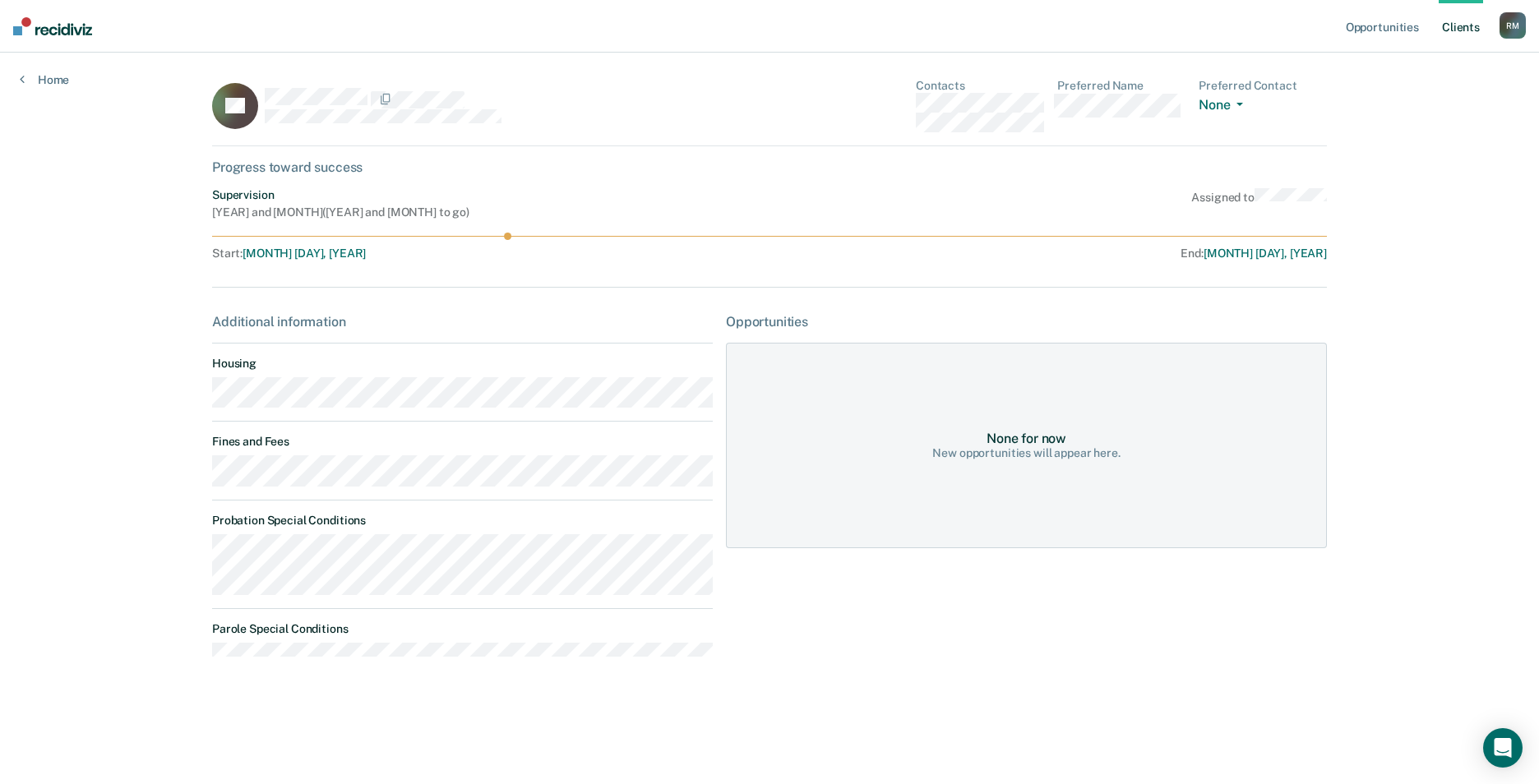 click on "Client s" at bounding box center [1461, 26] 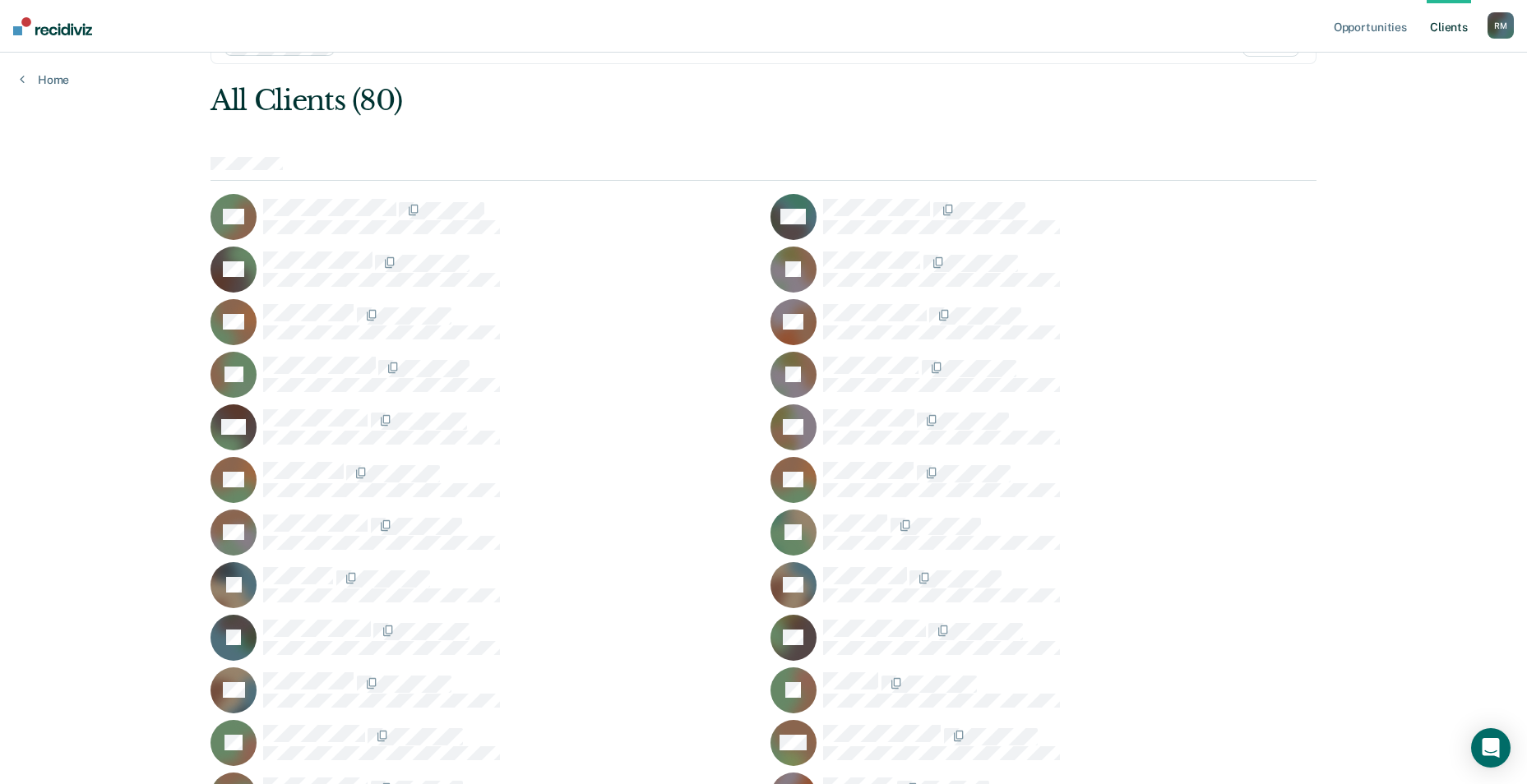 scroll, scrollTop: 66, scrollLeft: 0, axis: vertical 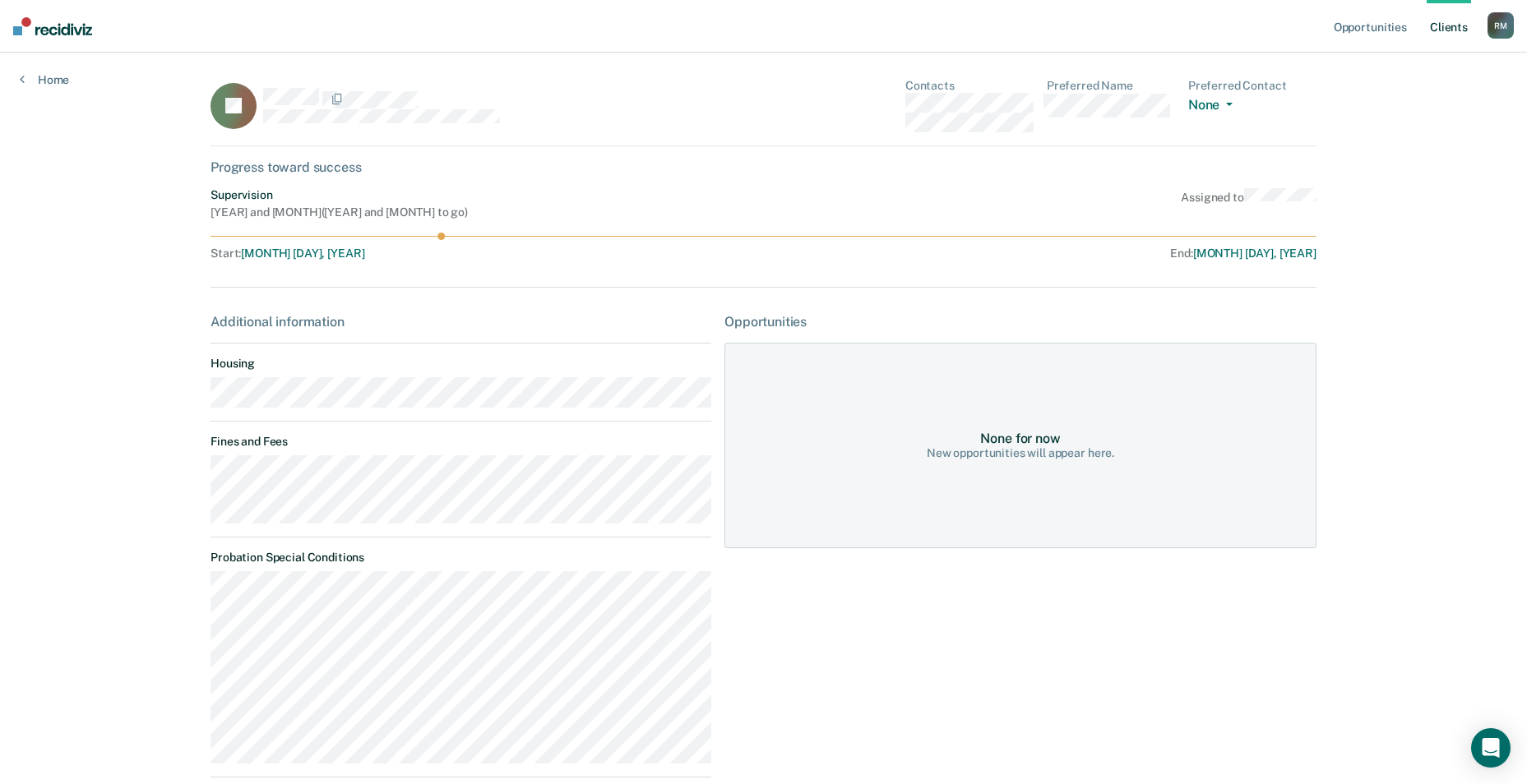 click on "Client s" at bounding box center [1449, 26] 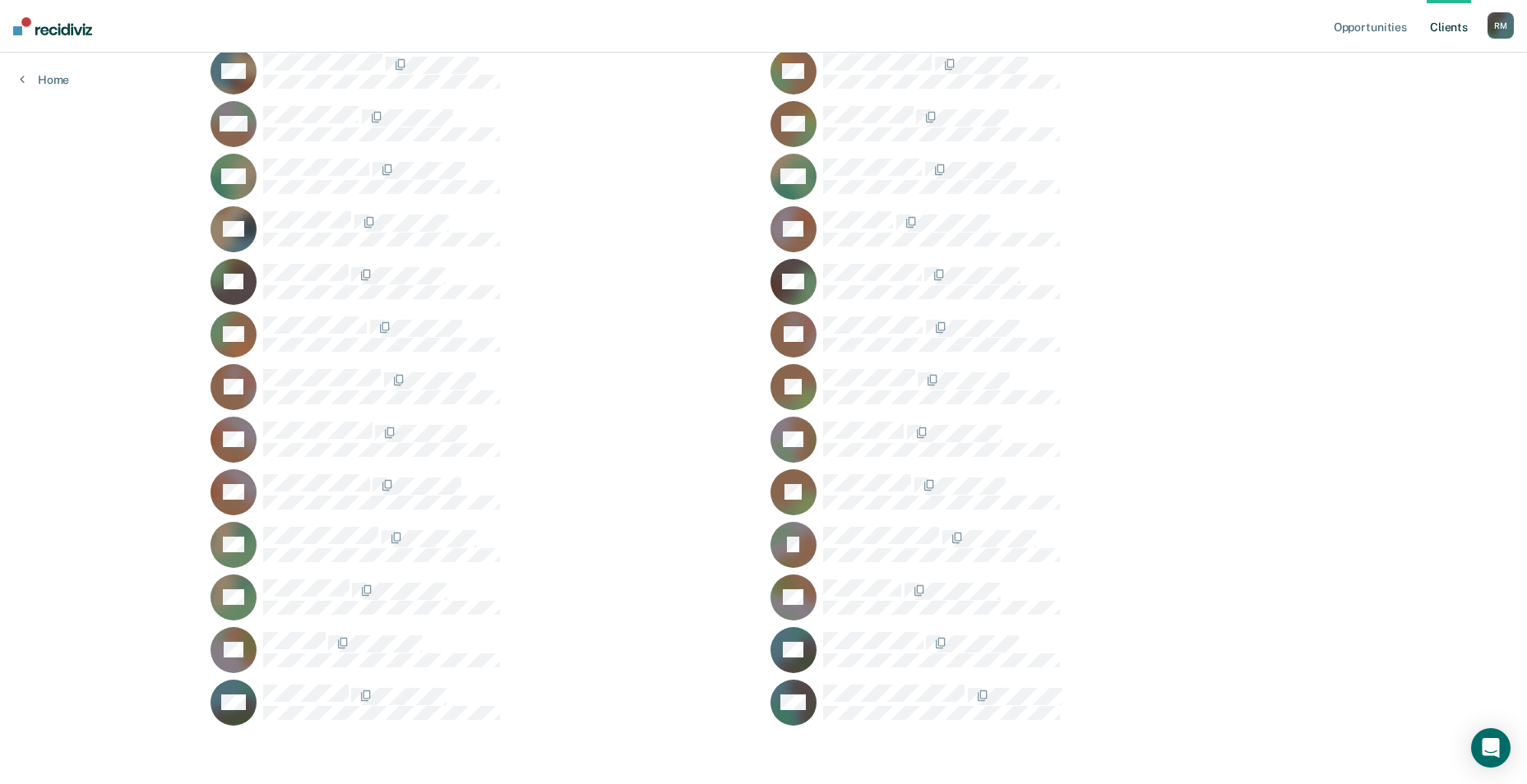 scroll, scrollTop: 1626, scrollLeft: 0, axis: vertical 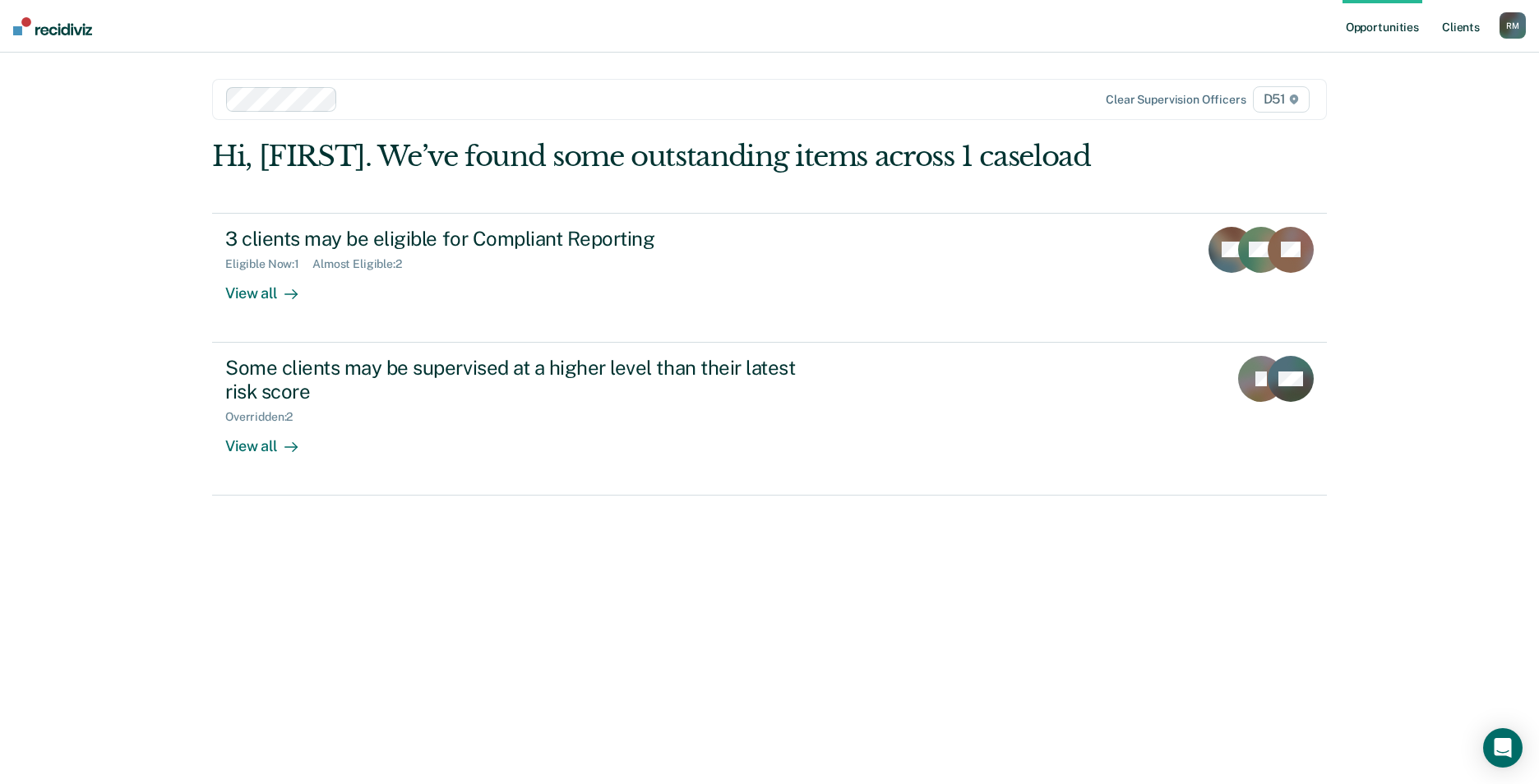 click on "Client s" at bounding box center [1461, 26] 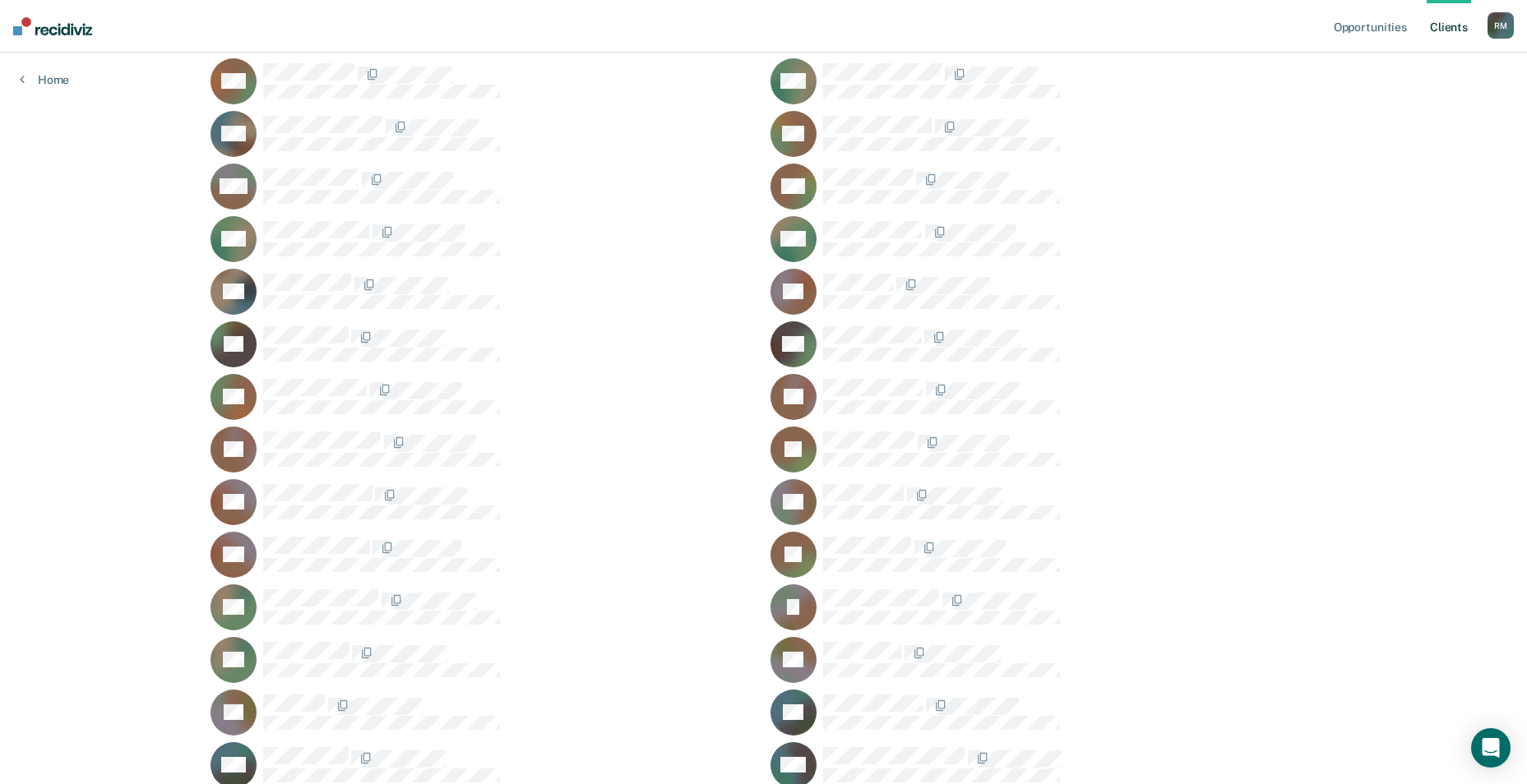 scroll, scrollTop: 1626, scrollLeft: 0, axis: vertical 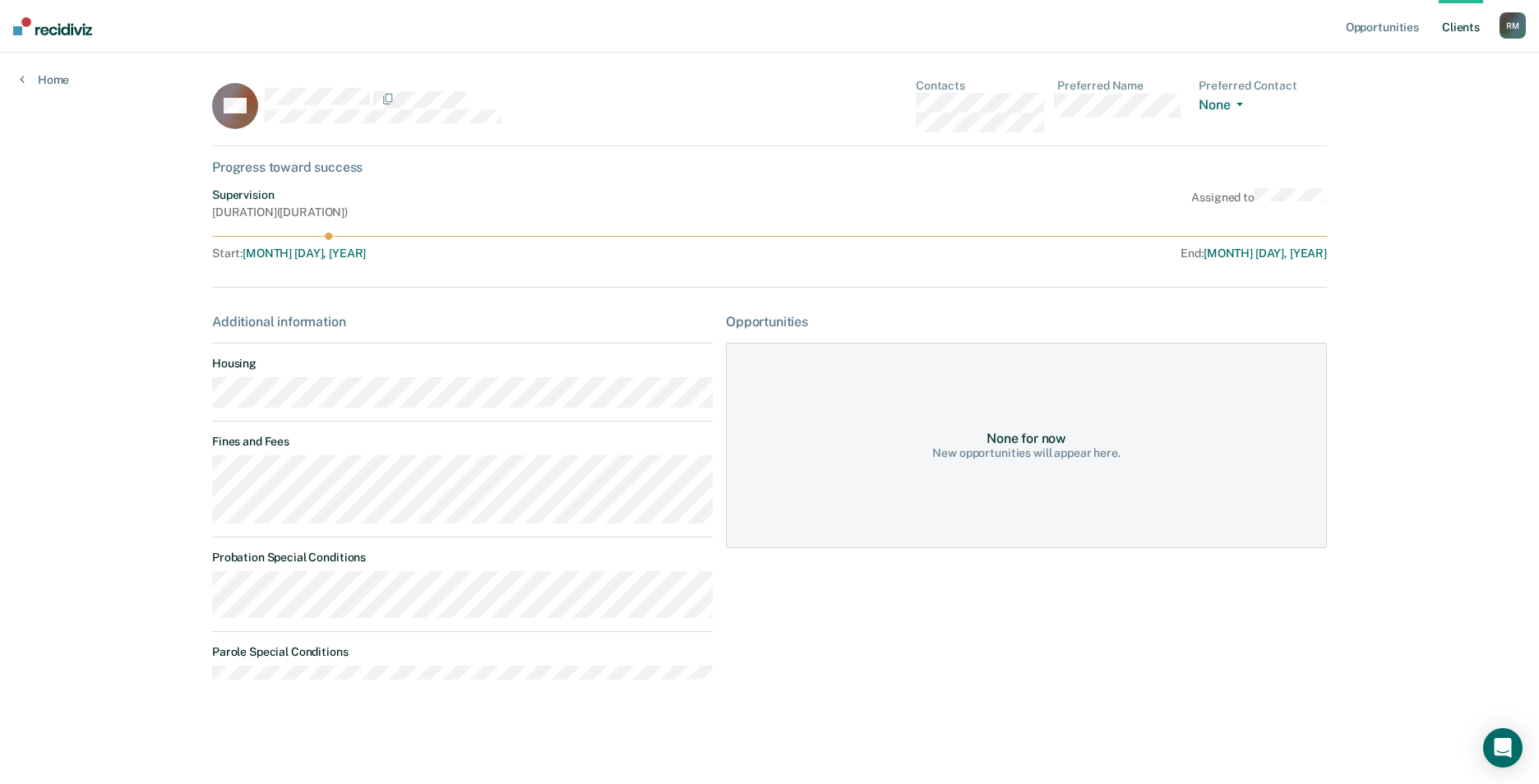 click on "Client s" at bounding box center (1461, 26) 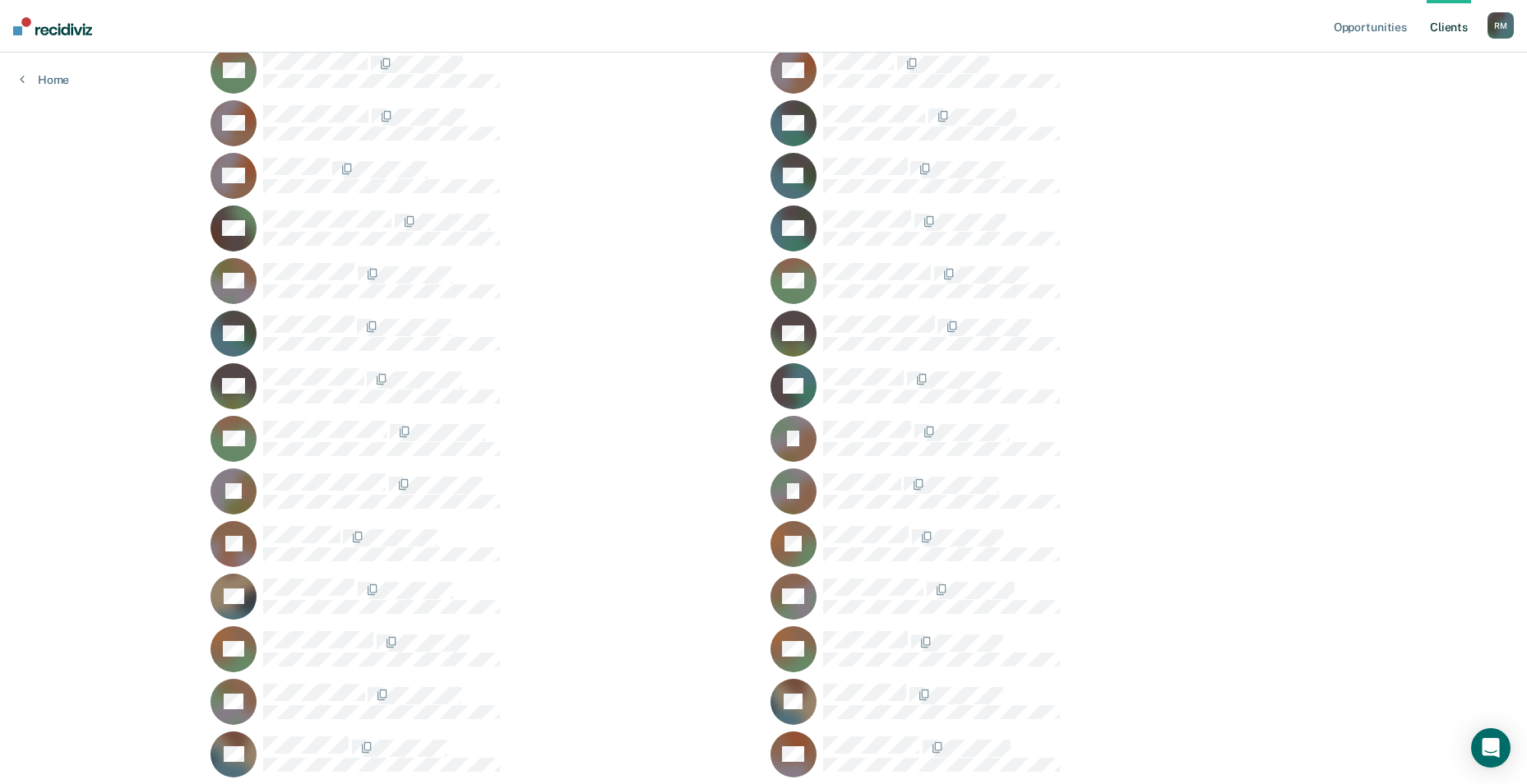 scroll, scrollTop: 740, scrollLeft: 0, axis: vertical 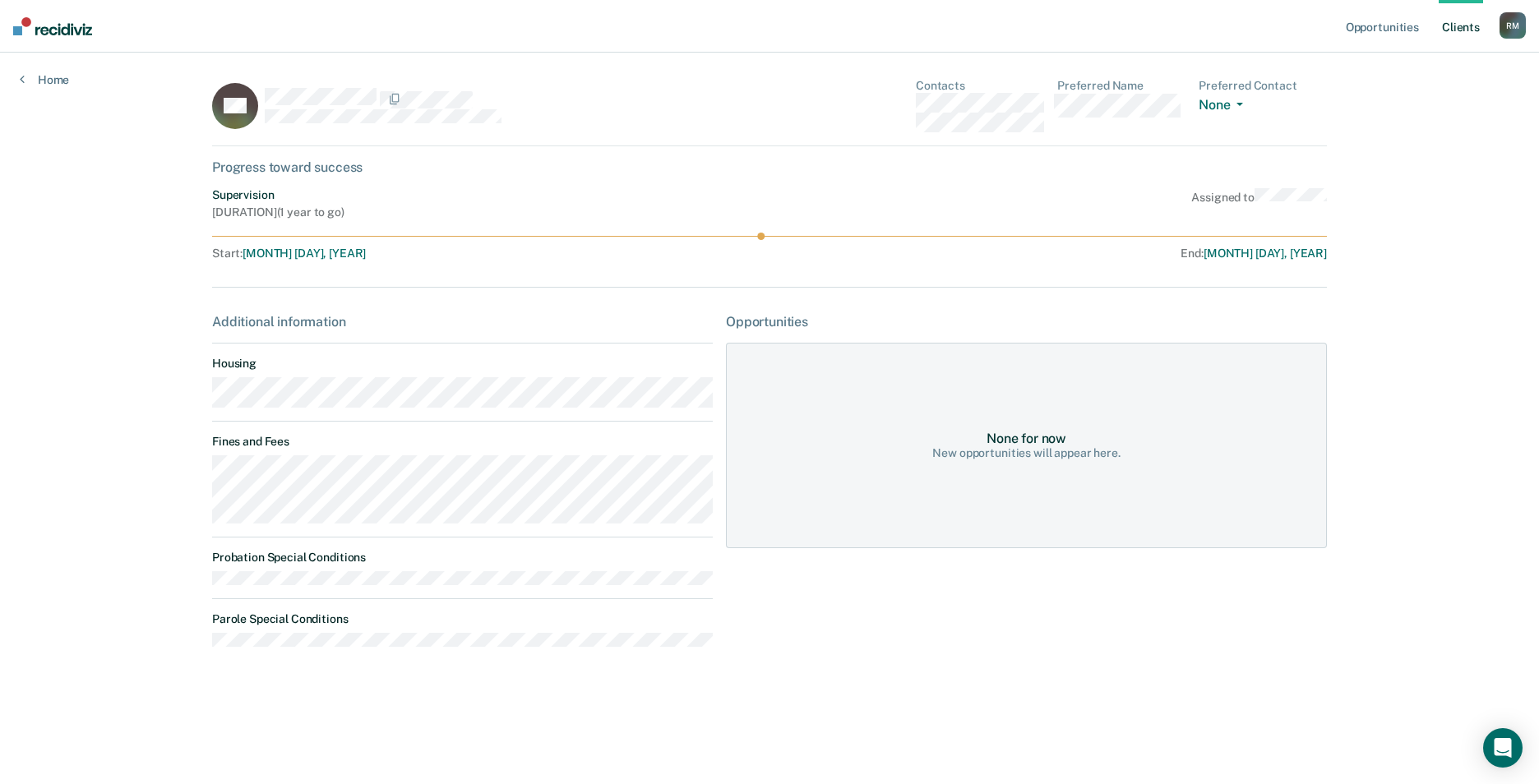 click on "Client s" at bounding box center (1461, 26) 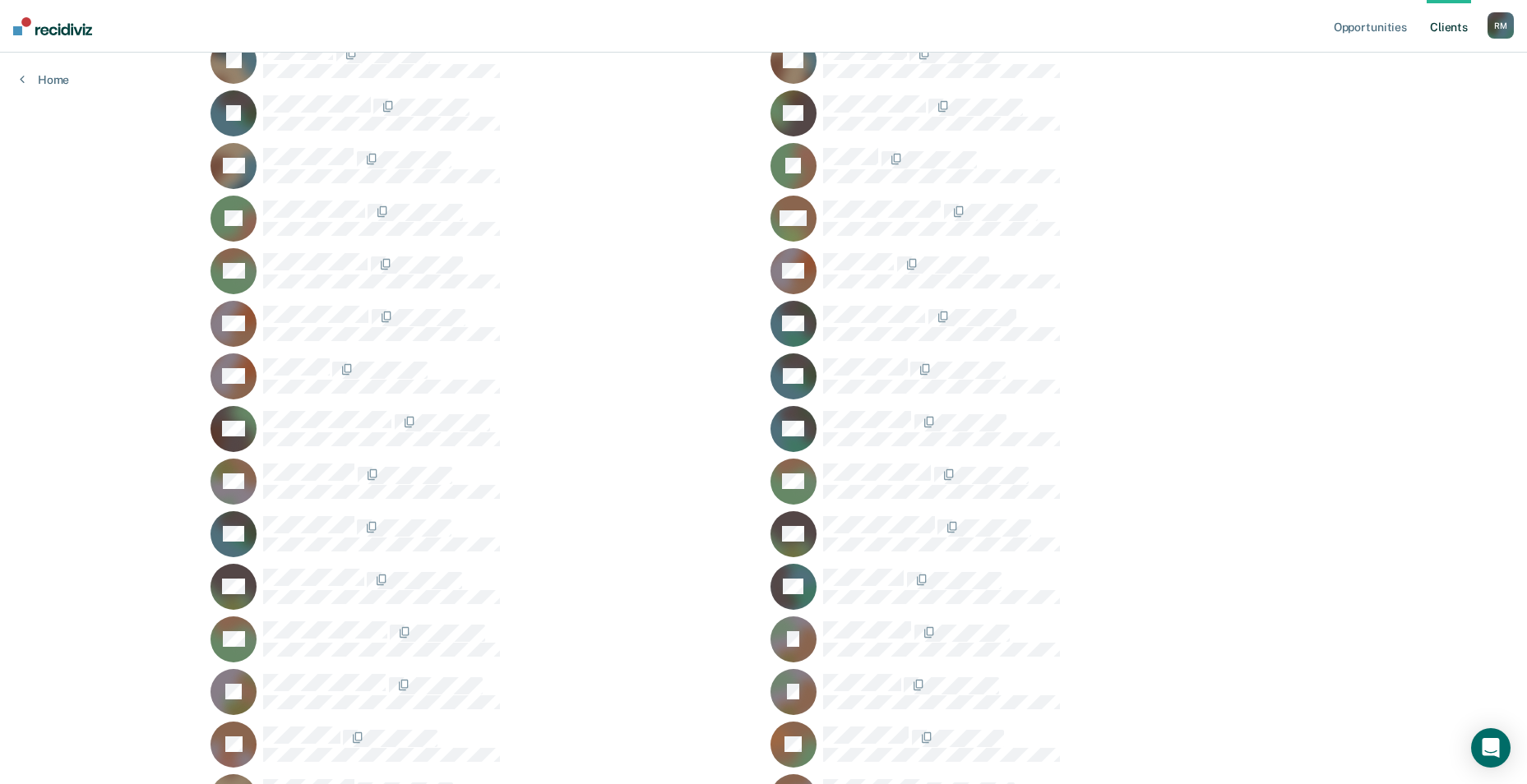 scroll, scrollTop: 657, scrollLeft: 0, axis: vertical 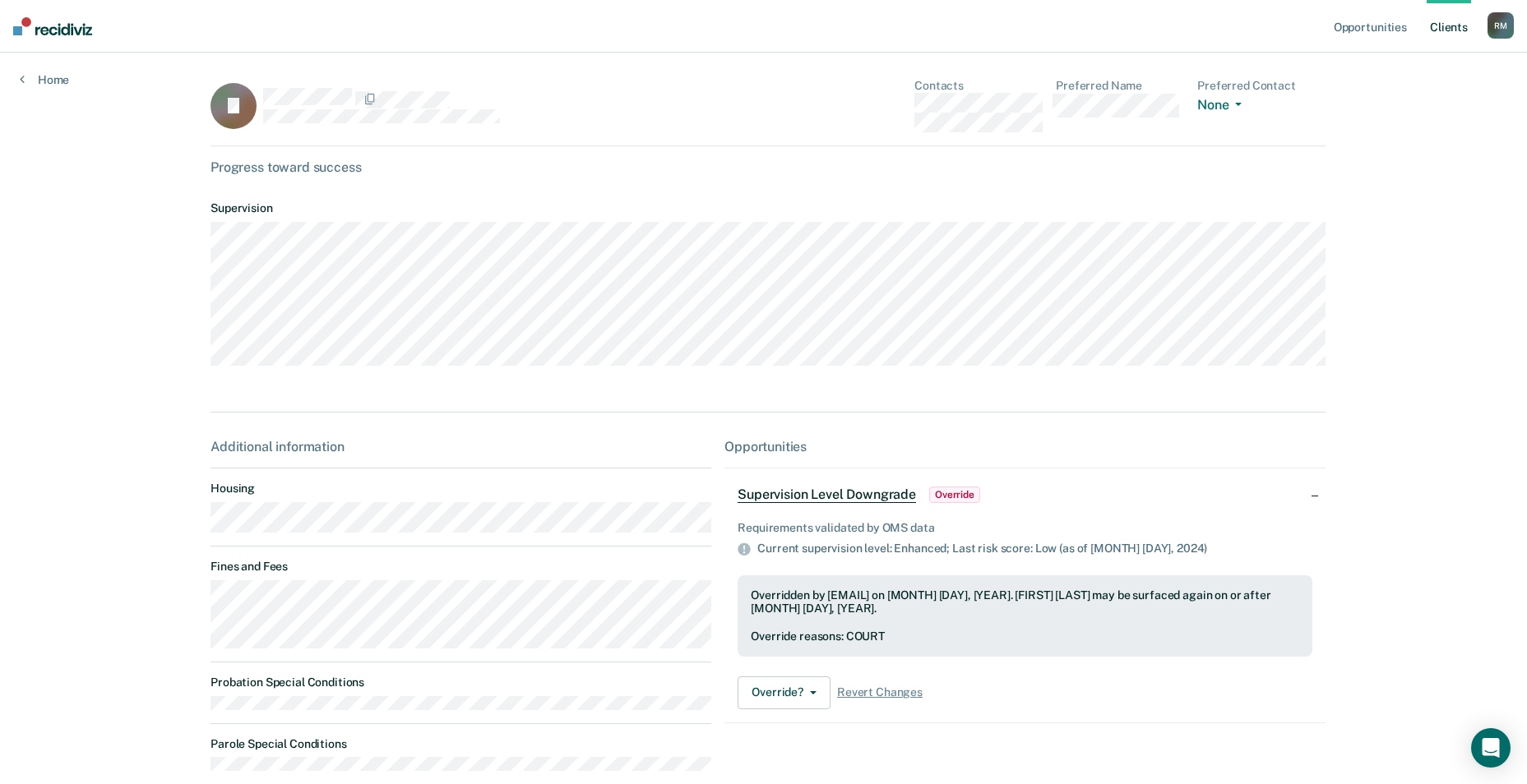 click on "Client s" at bounding box center (1449, 26) 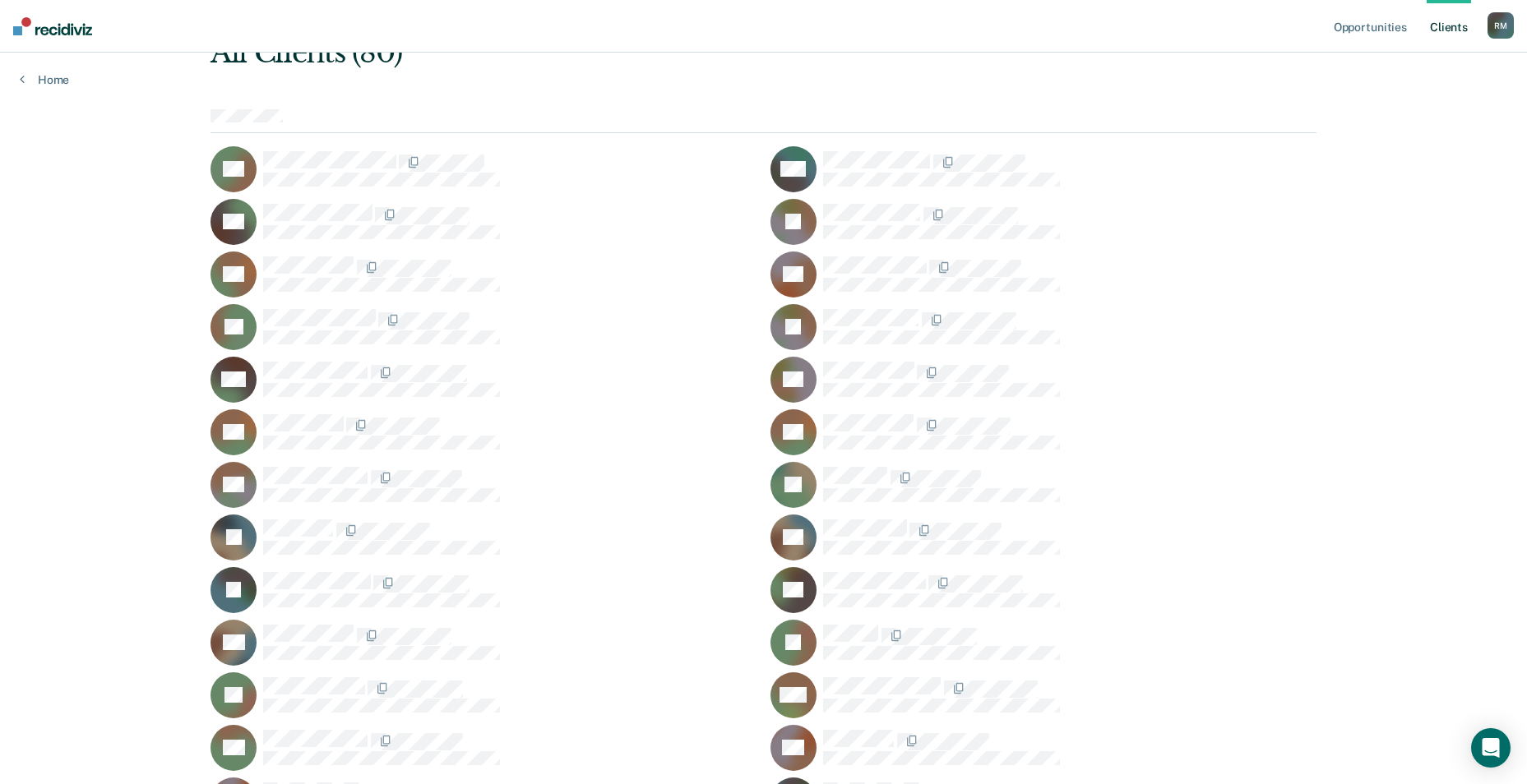 scroll, scrollTop: 164, scrollLeft: 0, axis: vertical 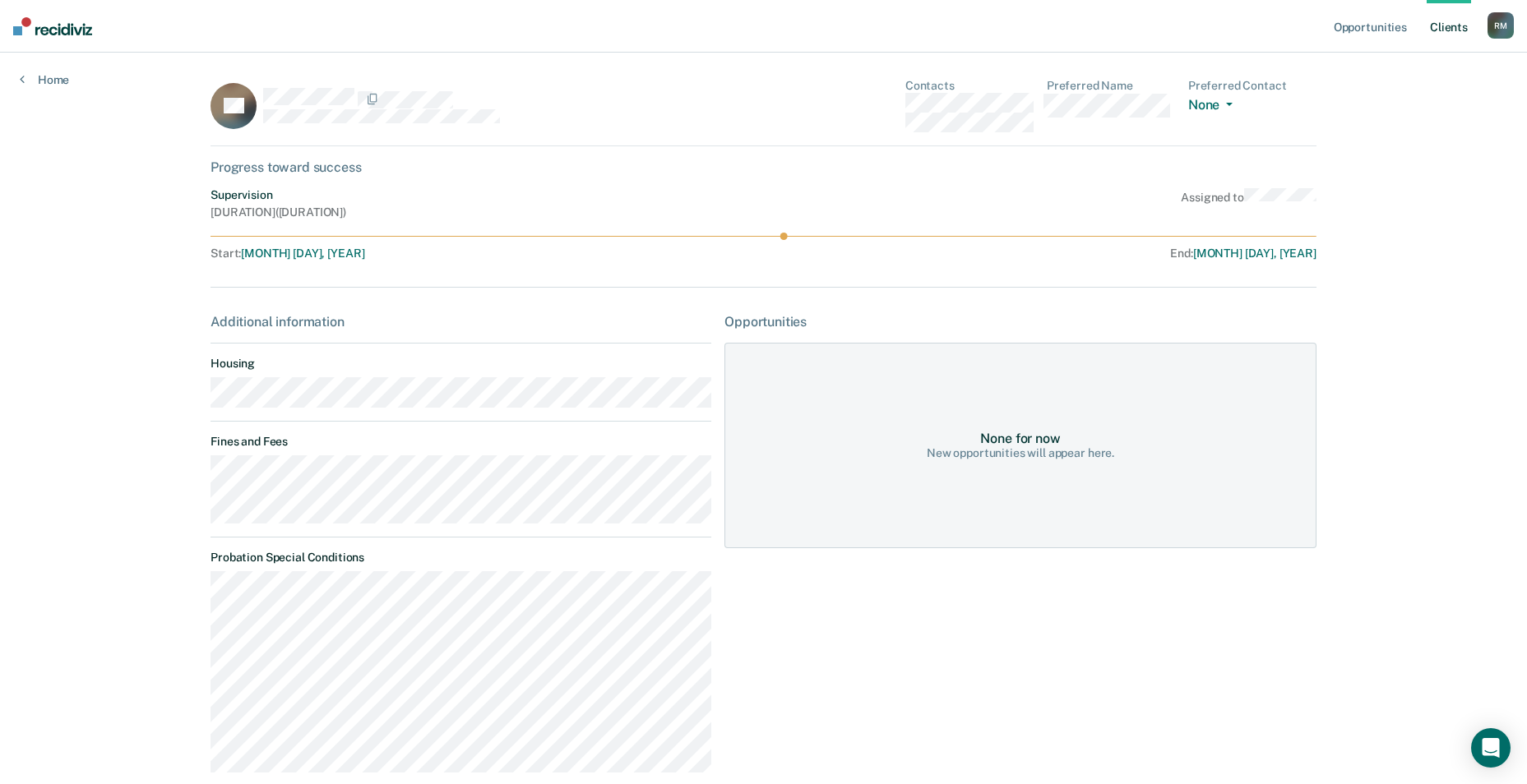 click on "Client s" at bounding box center (1449, 26) 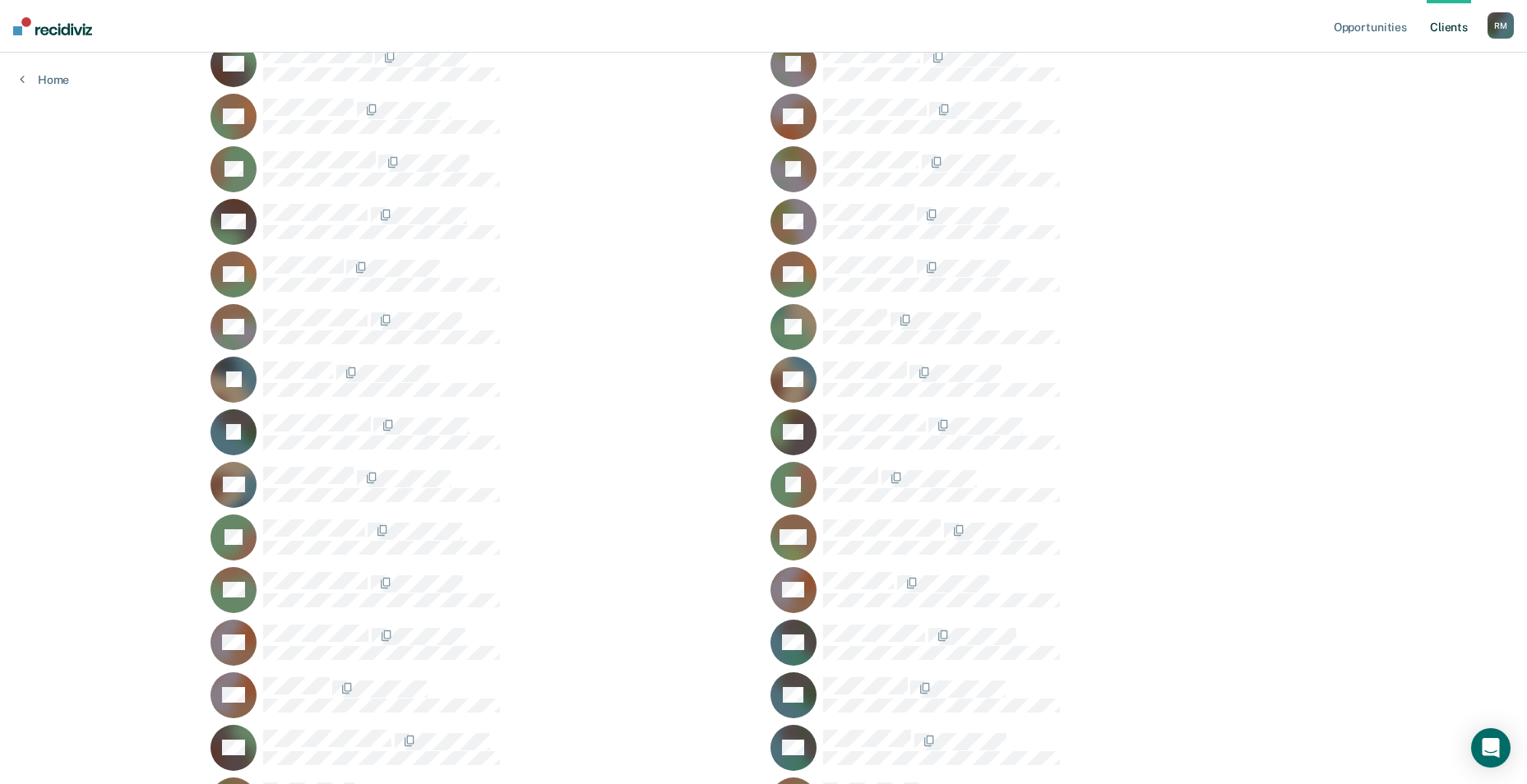 scroll, scrollTop: 263, scrollLeft: 0, axis: vertical 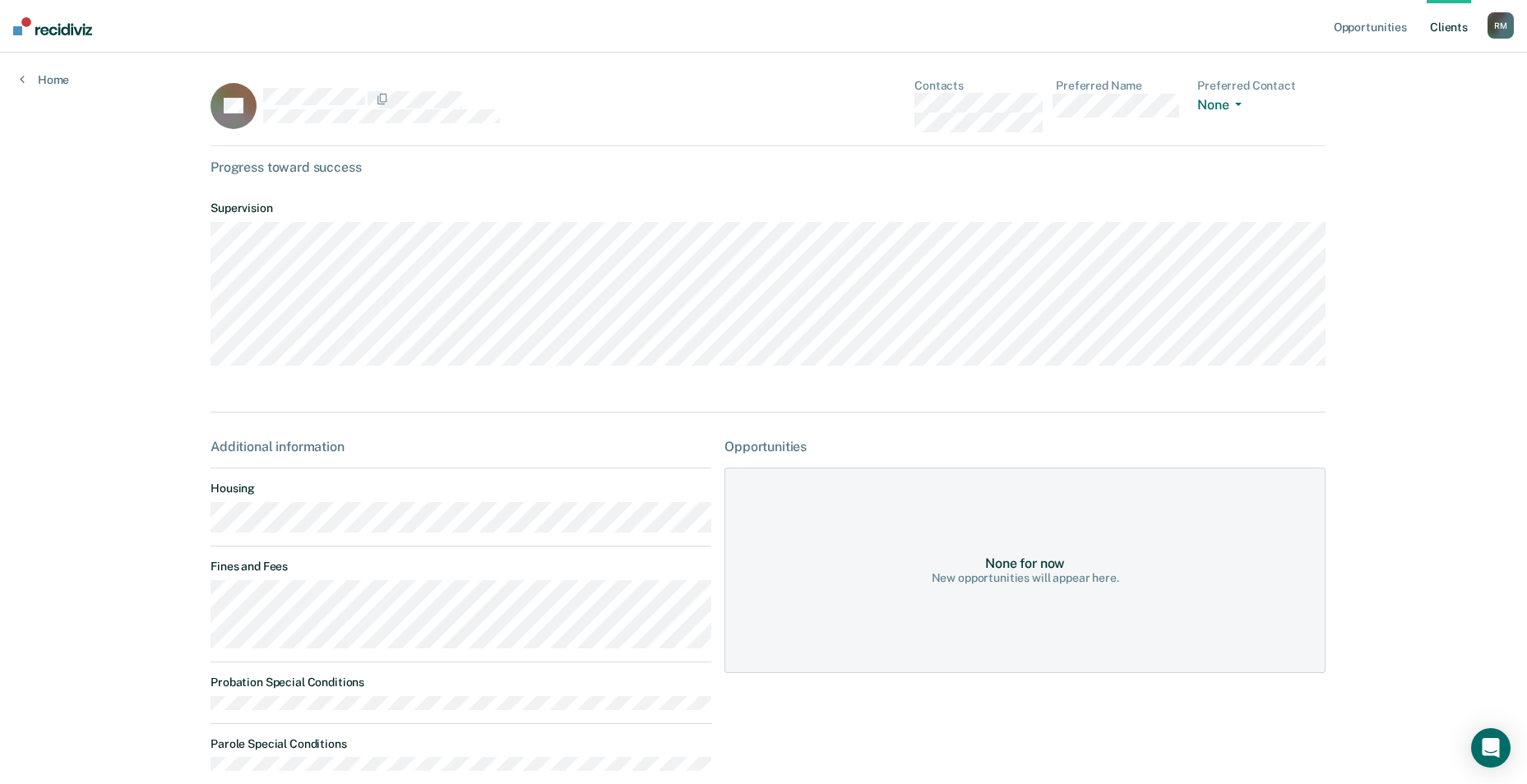click on "Client s" at bounding box center [1449, 26] 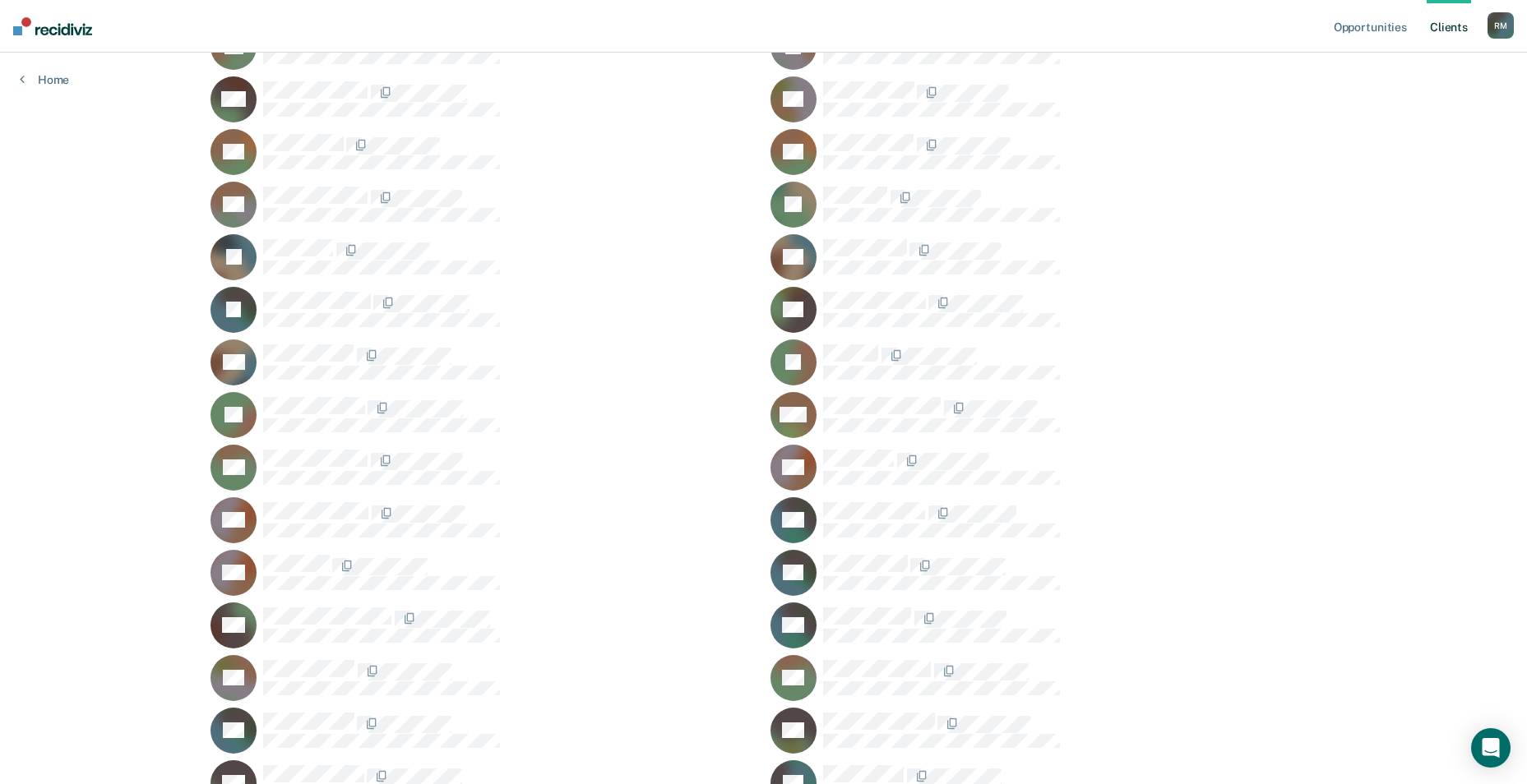 scroll, scrollTop: 417, scrollLeft: 0, axis: vertical 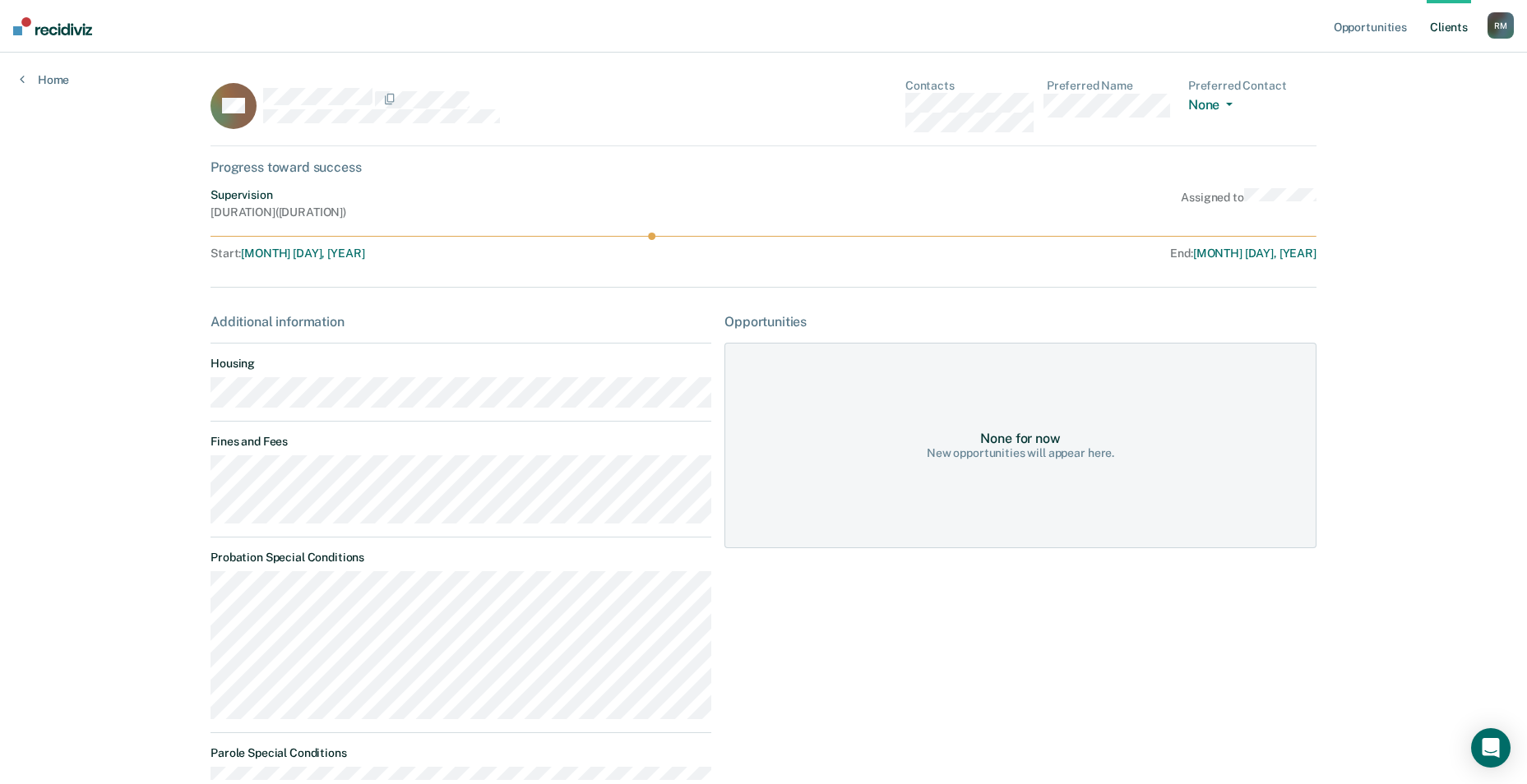 click on "Client s" at bounding box center (1449, 26) 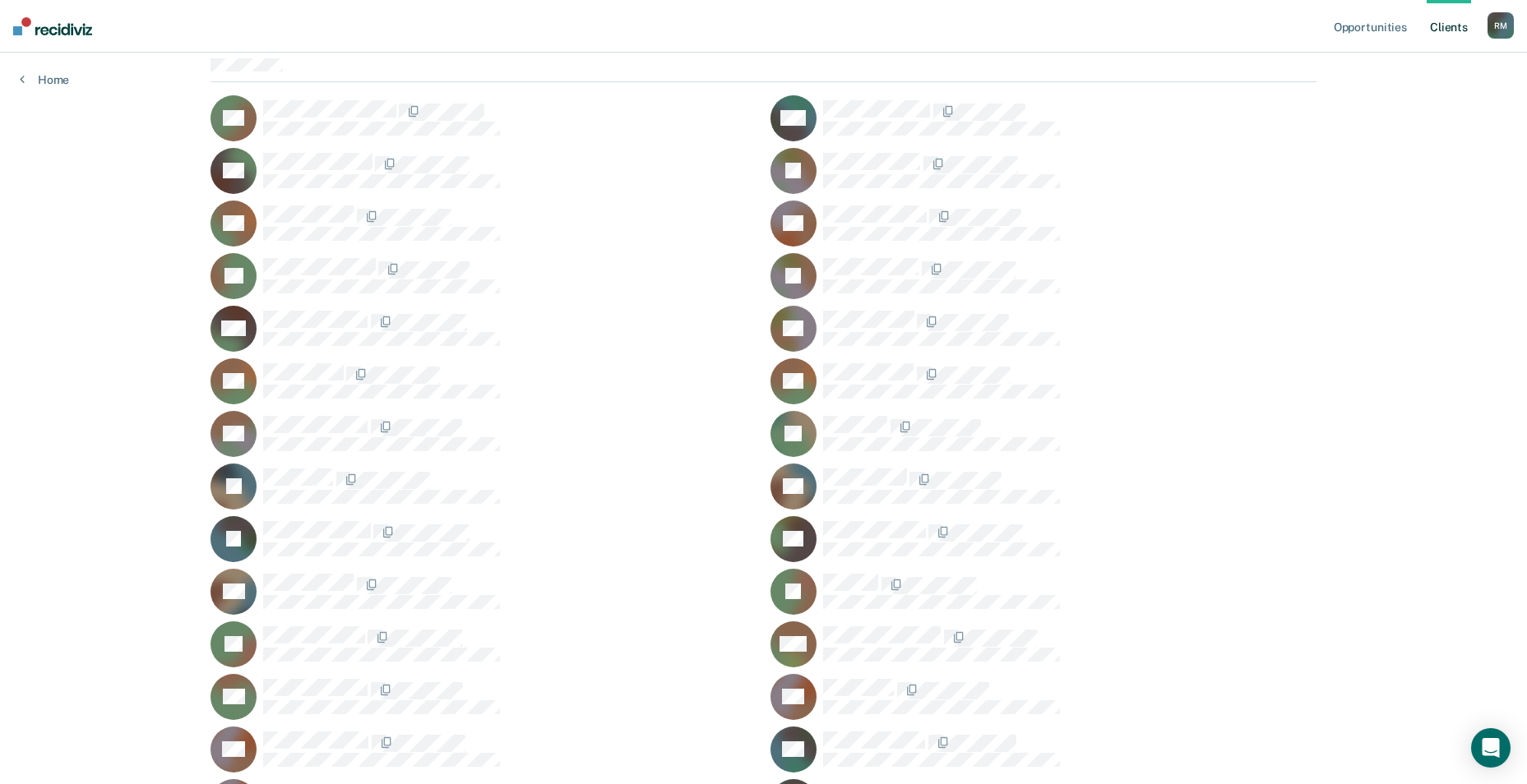 scroll, scrollTop: 164, scrollLeft: 0, axis: vertical 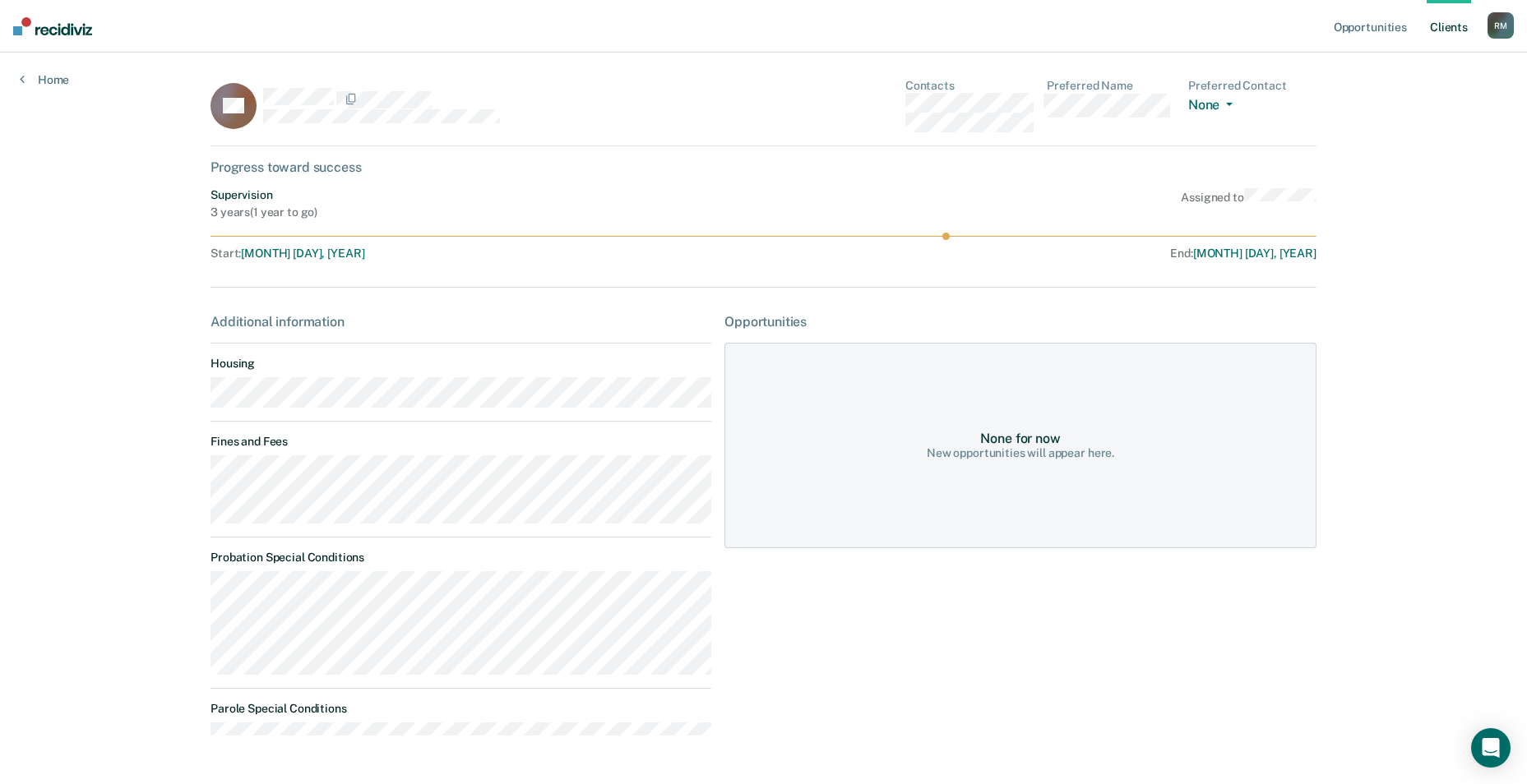click on "Client s" at bounding box center (1449, 26) 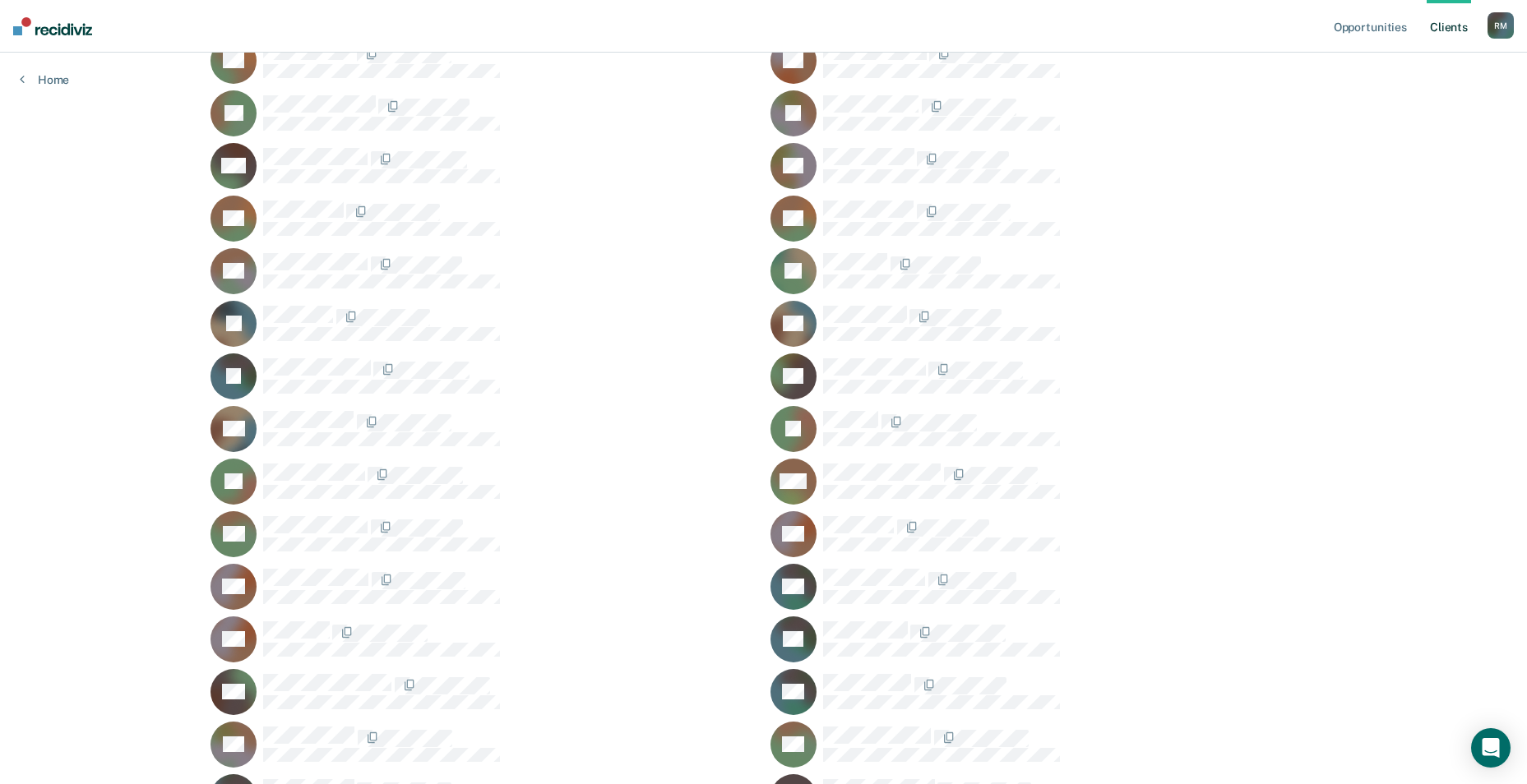 scroll, scrollTop: 329, scrollLeft: 0, axis: vertical 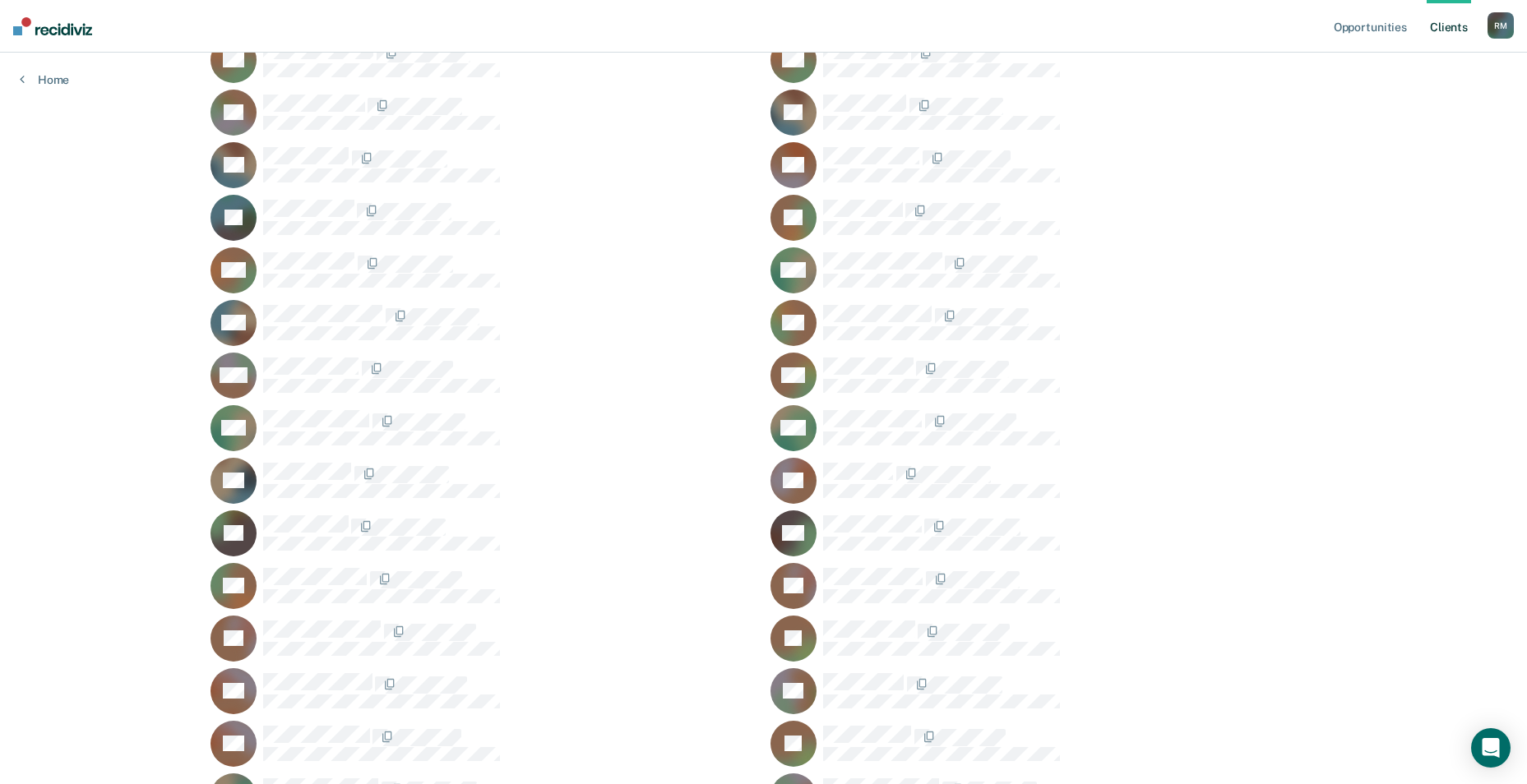 click on "DS" at bounding box center [484, 691] 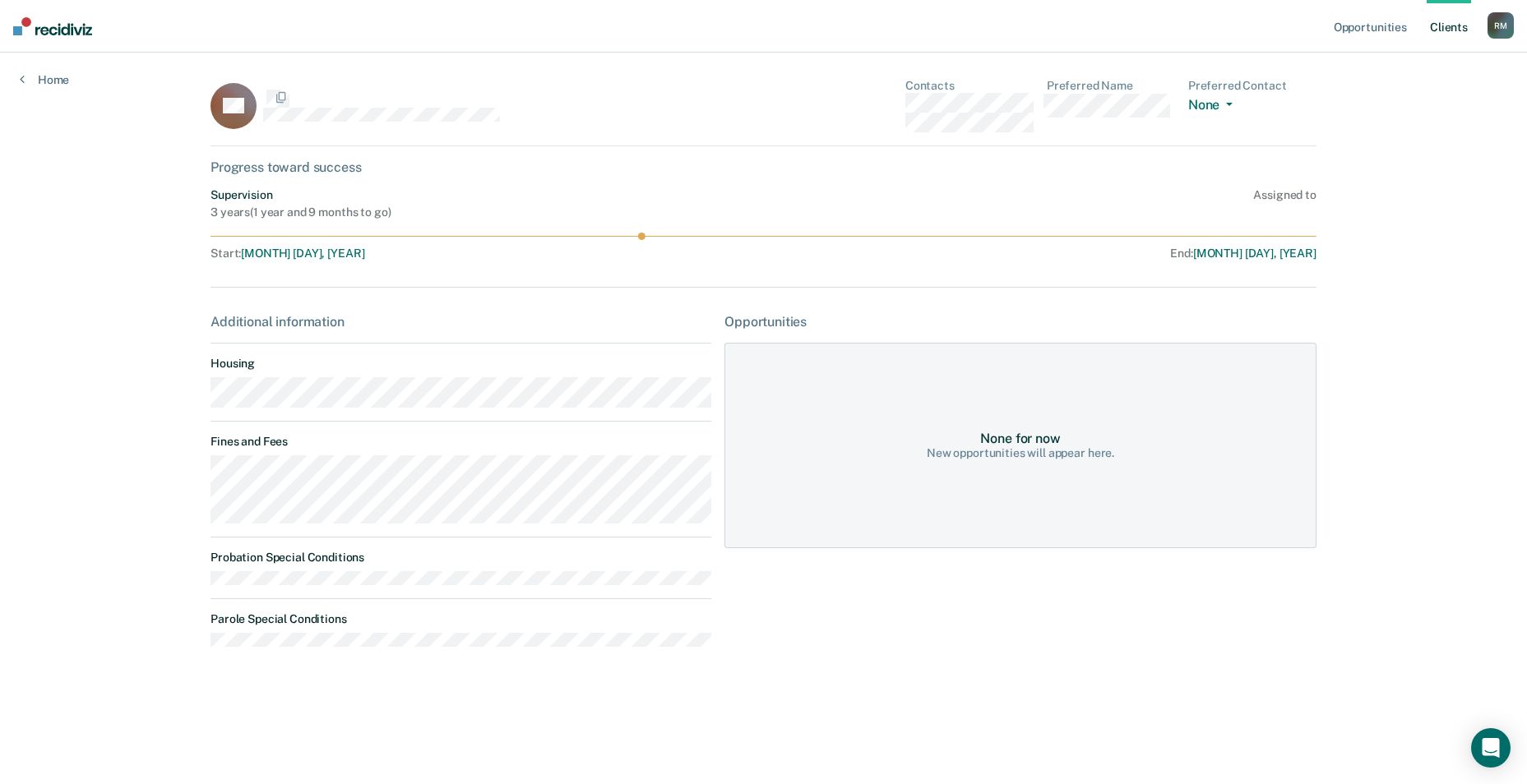 scroll, scrollTop: 0, scrollLeft: 0, axis: both 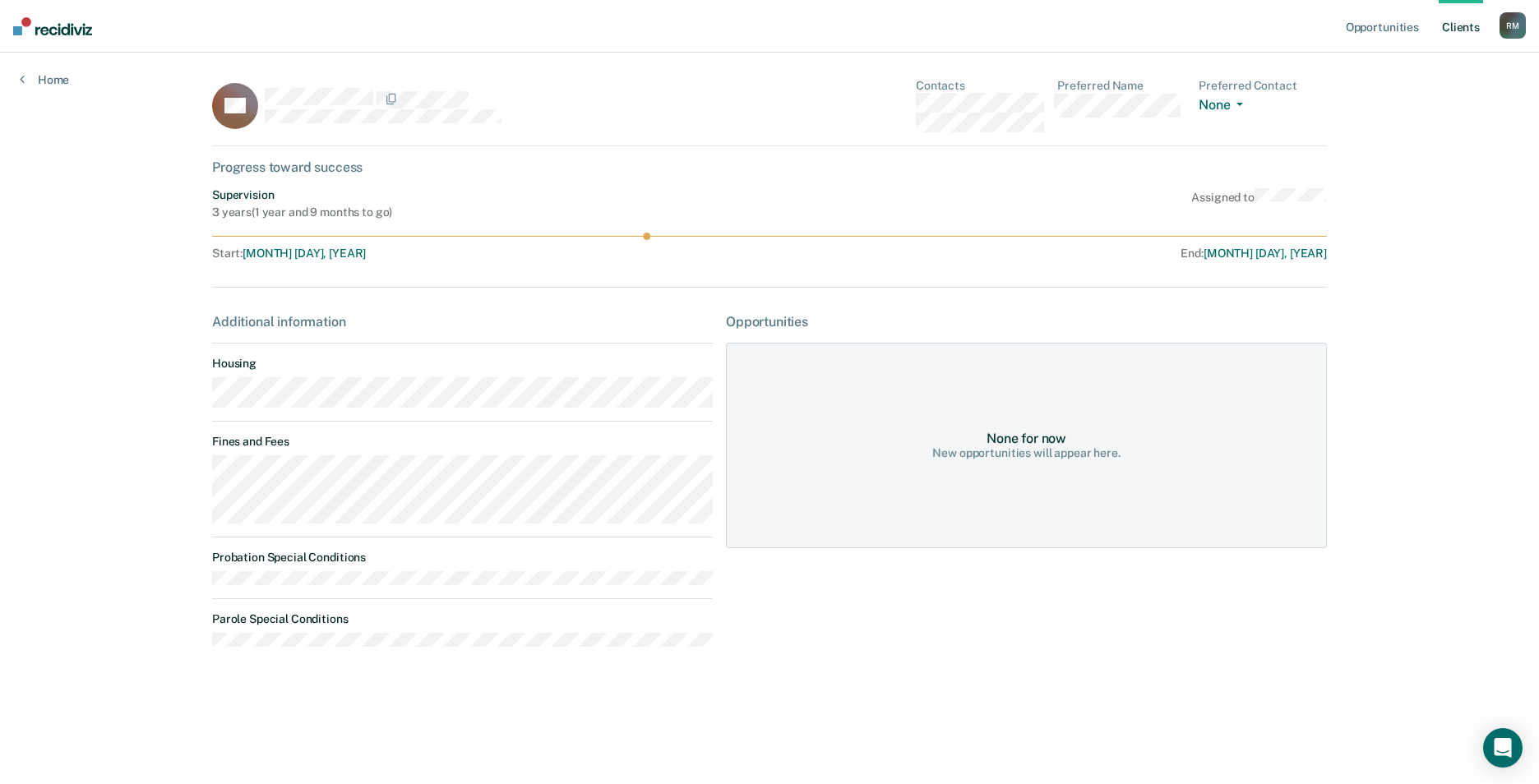 click on "Client s" at bounding box center [1461, 26] 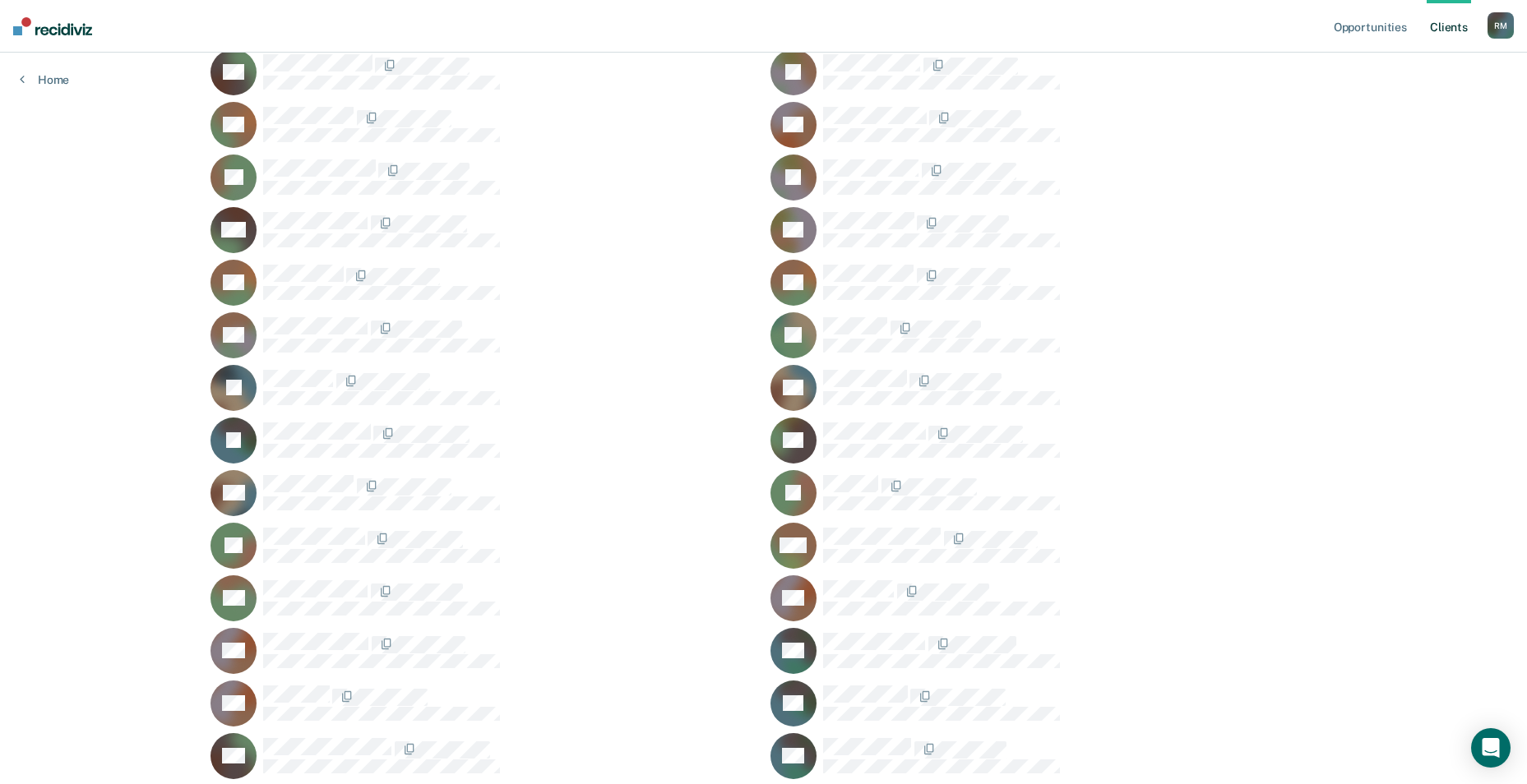 scroll, scrollTop: 263, scrollLeft: 0, axis: vertical 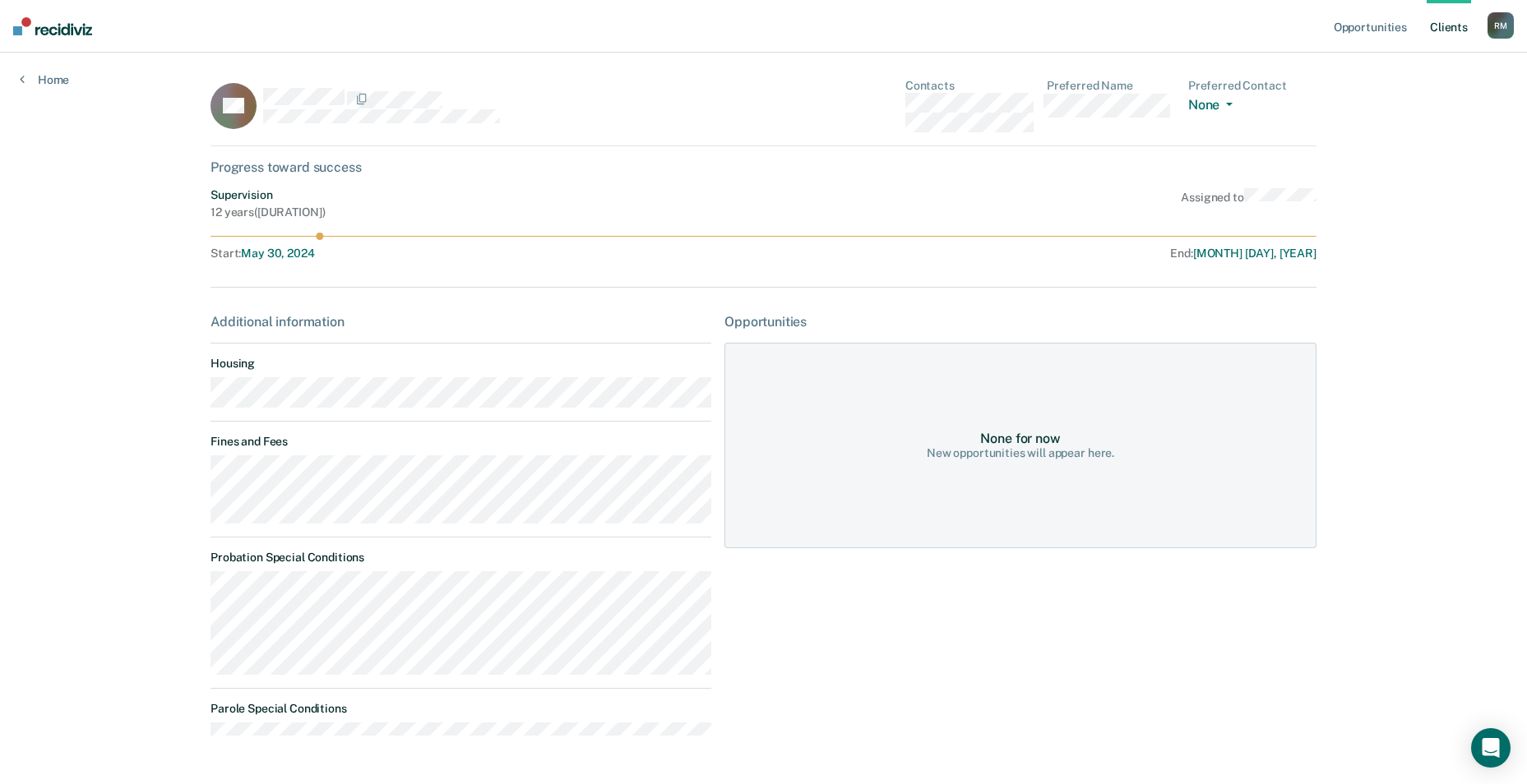 click on "Client s" at bounding box center [1449, 26] 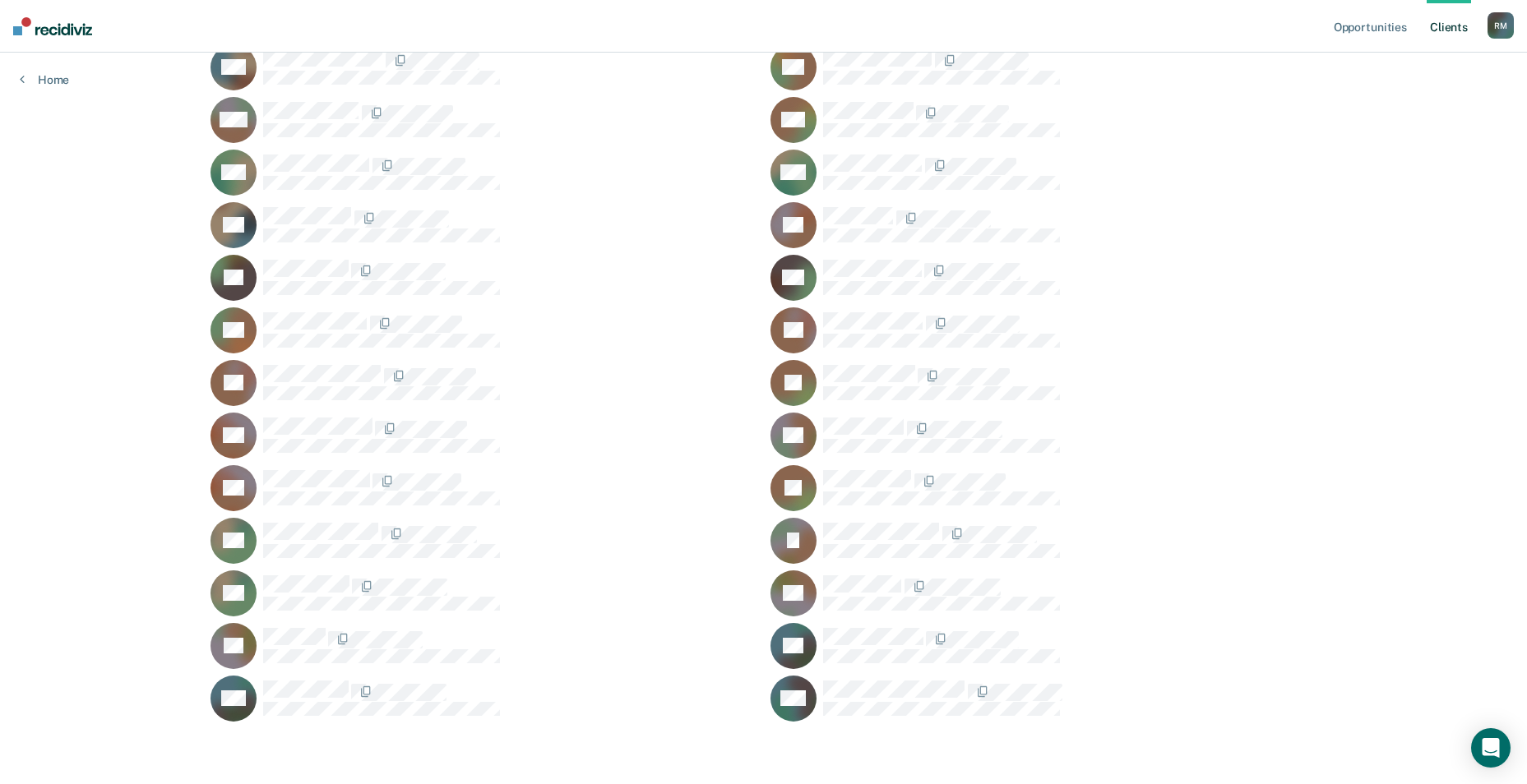 scroll, scrollTop: 1626, scrollLeft: 0, axis: vertical 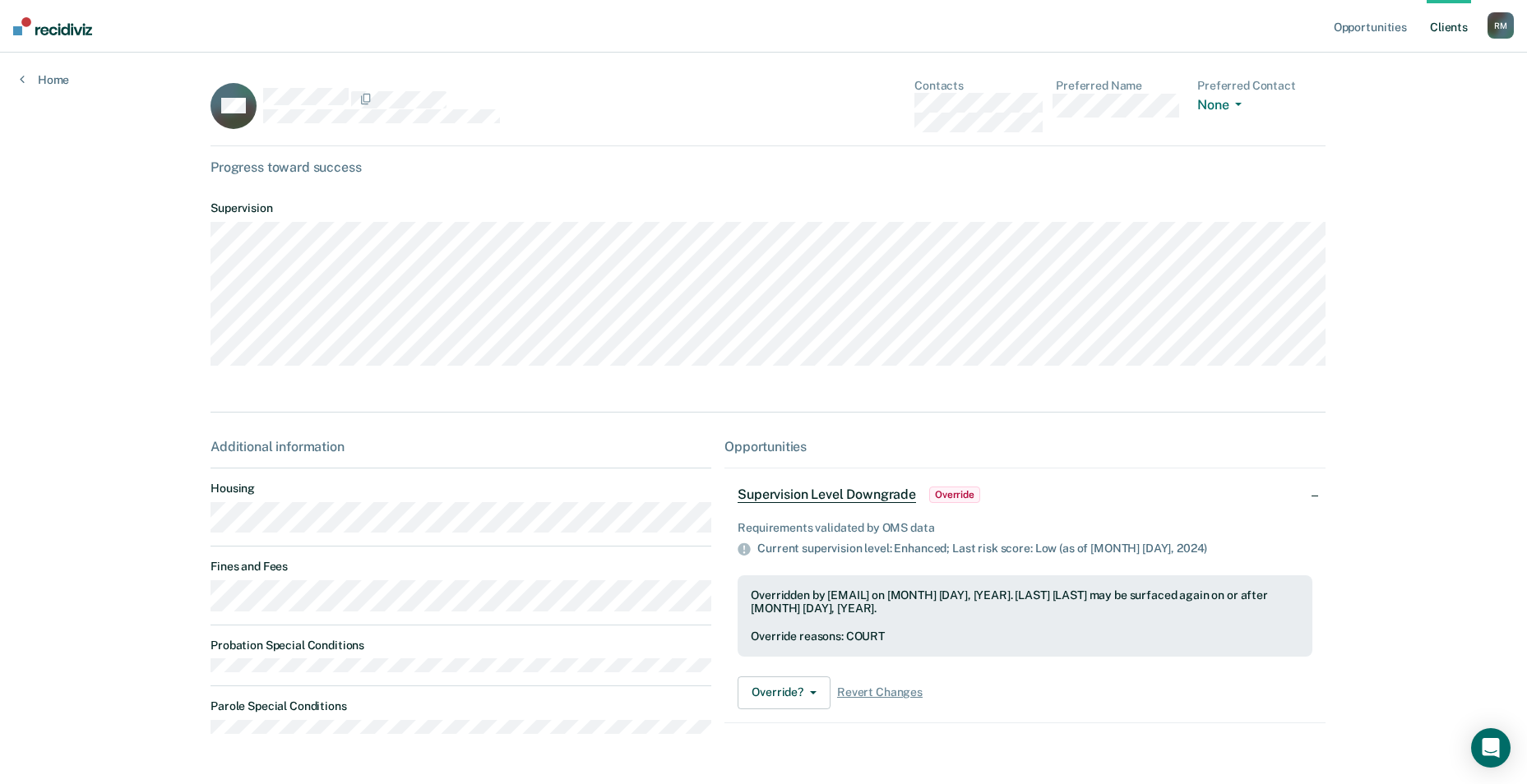 click on "Client s" at bounding box center [1449, 26] 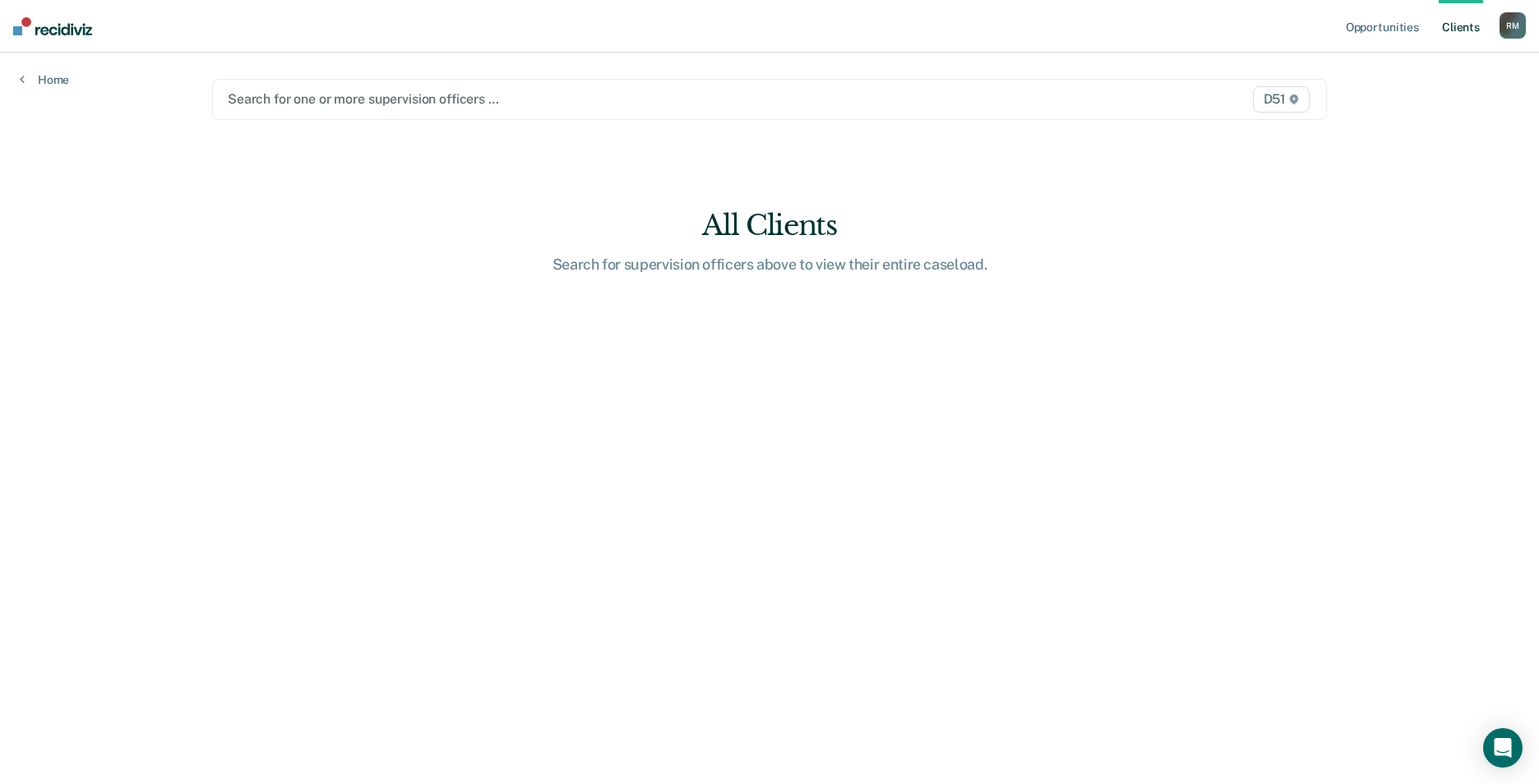 click at bounding box center [606, 99] 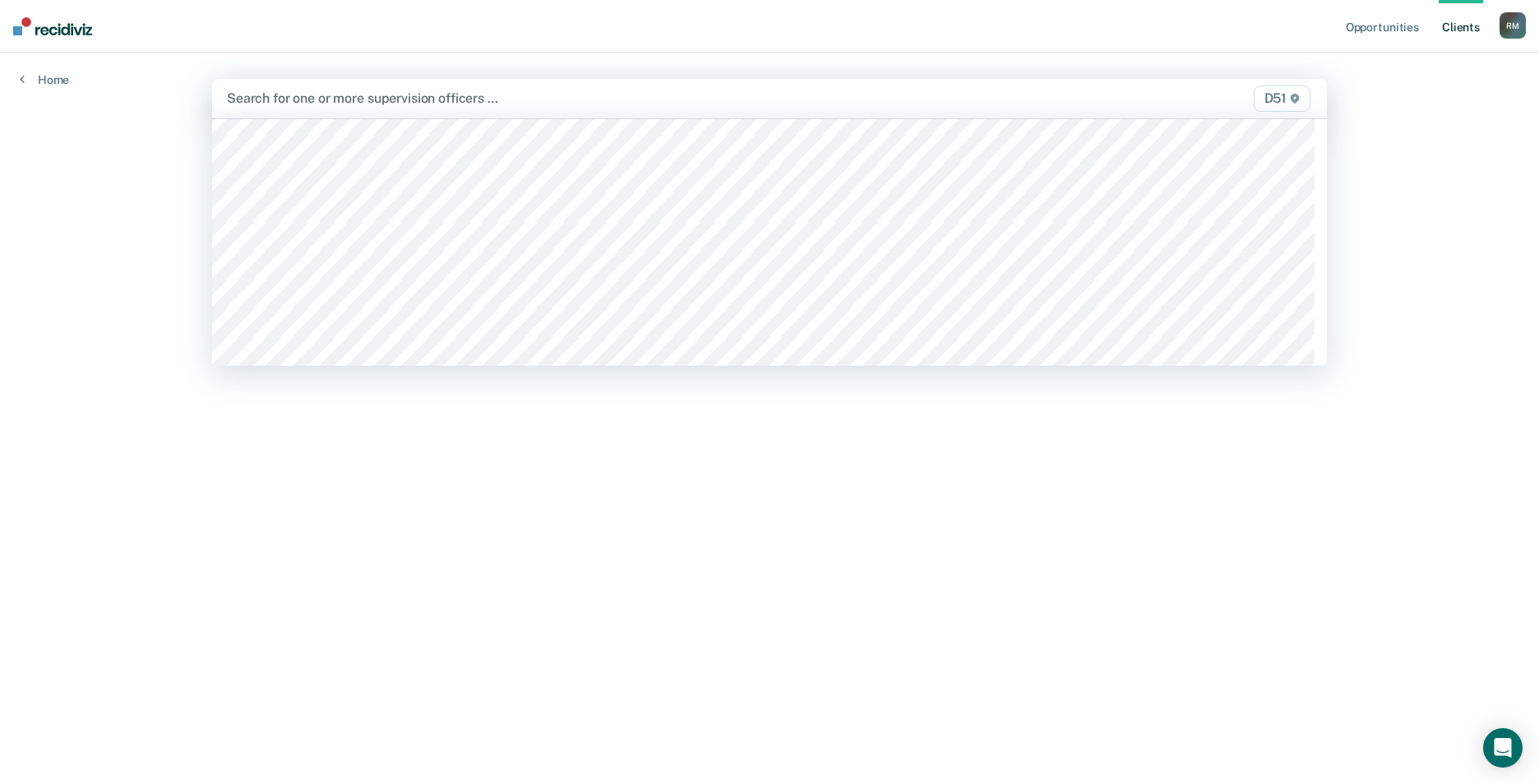 scroll, scrollTop: 865, scrollLeft: 0, axis: vertical 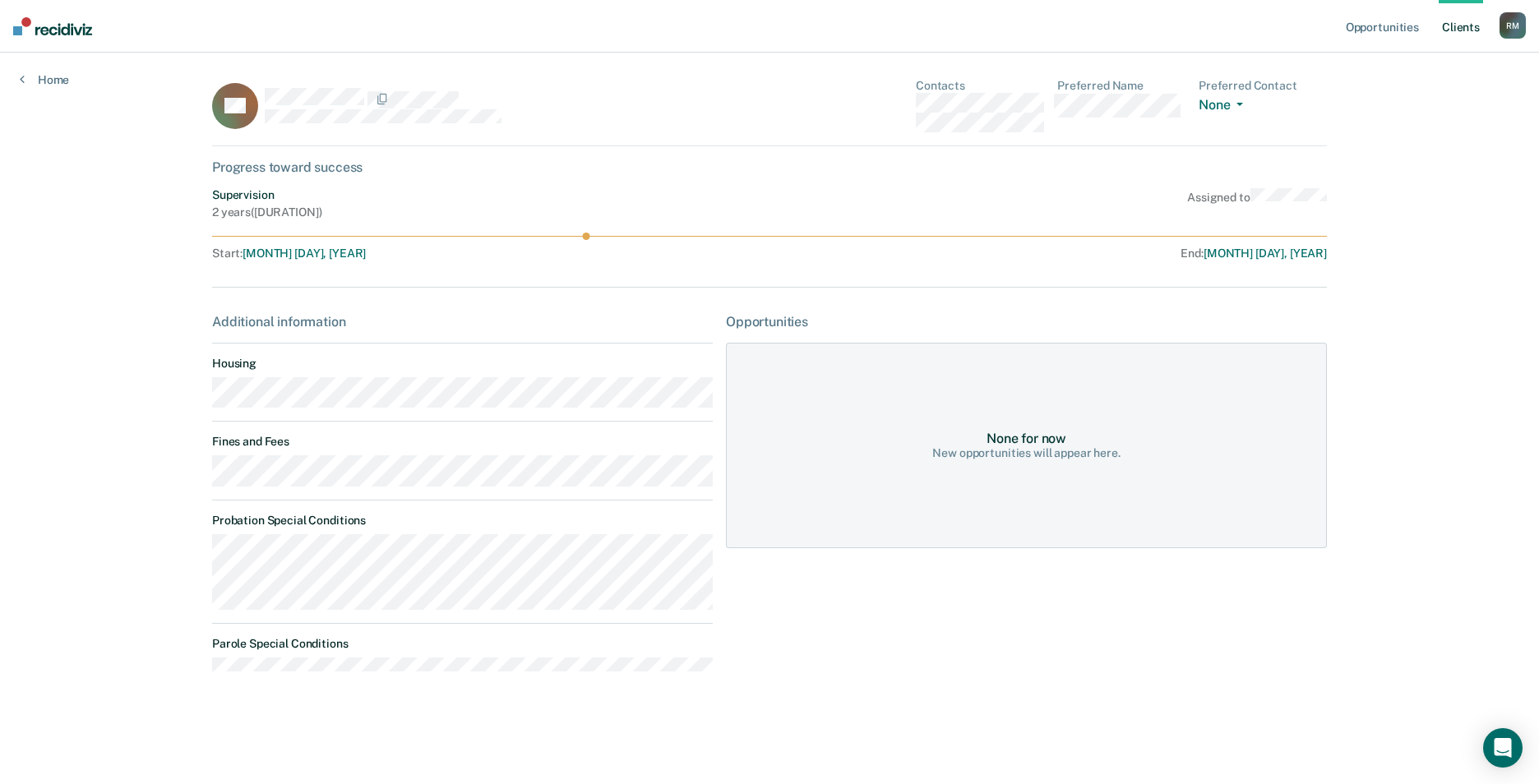 click on "Client s" at bounding box center (1461, 26) 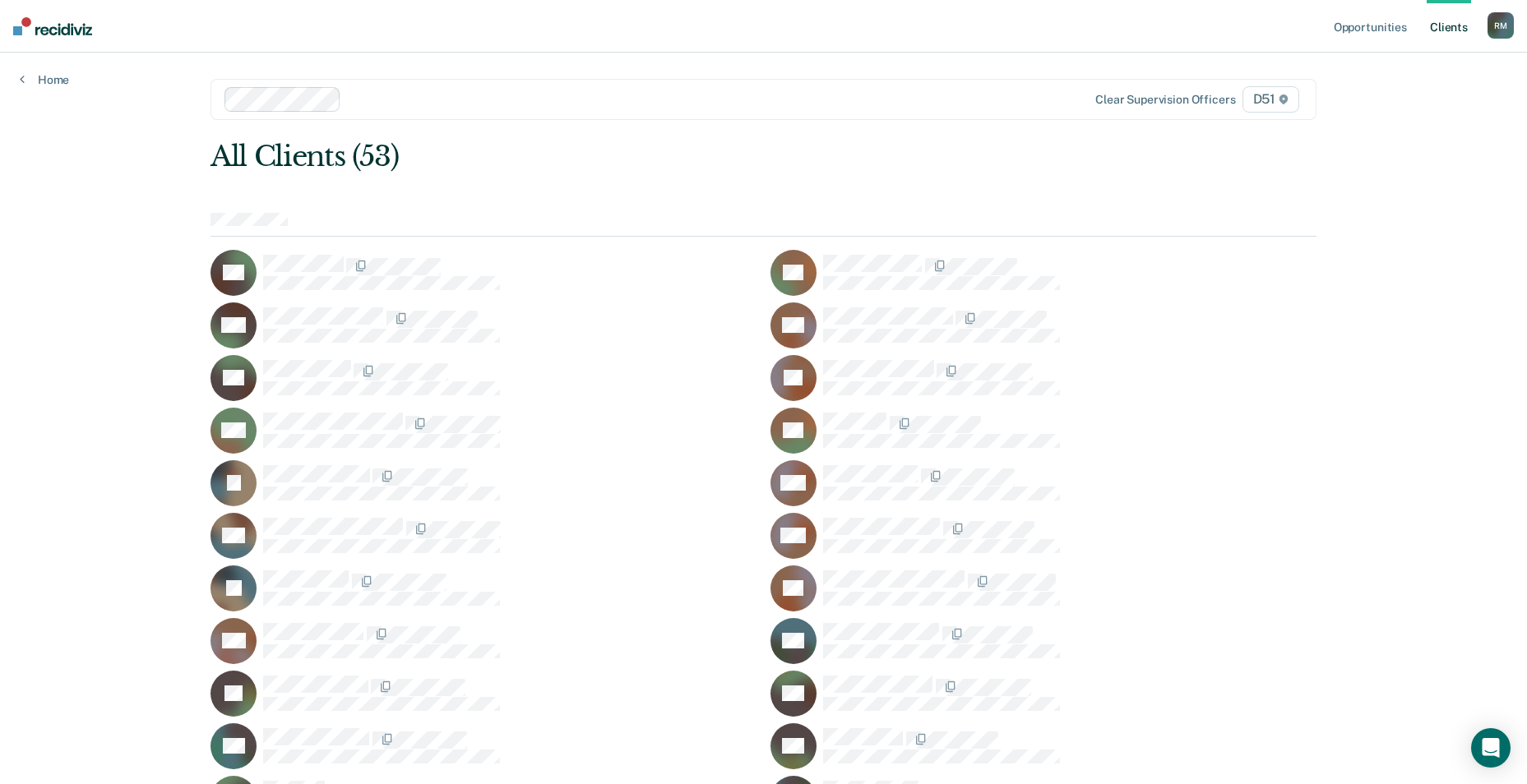 click on "DA   AB   MB   DC   VC   LC   MC   BC   FI   MD   QD   MD   JE   OF   WF   KG   JG   BG   CG   KH   SH   DH   MH   EJ   TJ   AK   JL   SL   CL   JM   TM   JM   TM   BP   JR   TR   MR   ZR   CS   AS   TS   AS   ZS   VS   KS   AT   LT   CV   IW   DW   PW   DW   TW" at bounding box center [763, 957] 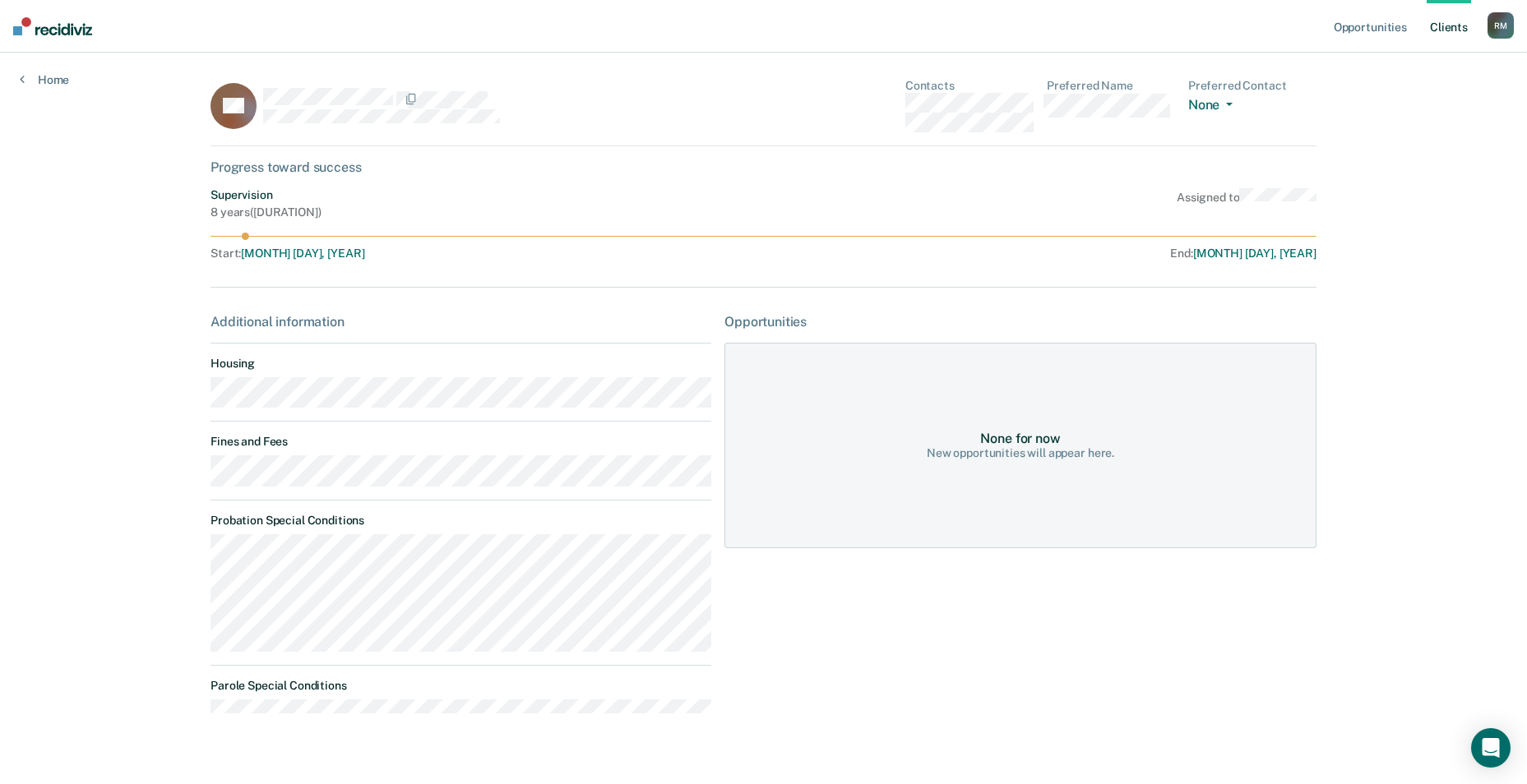 click on "Client s" at bounding box center (1449, 26) 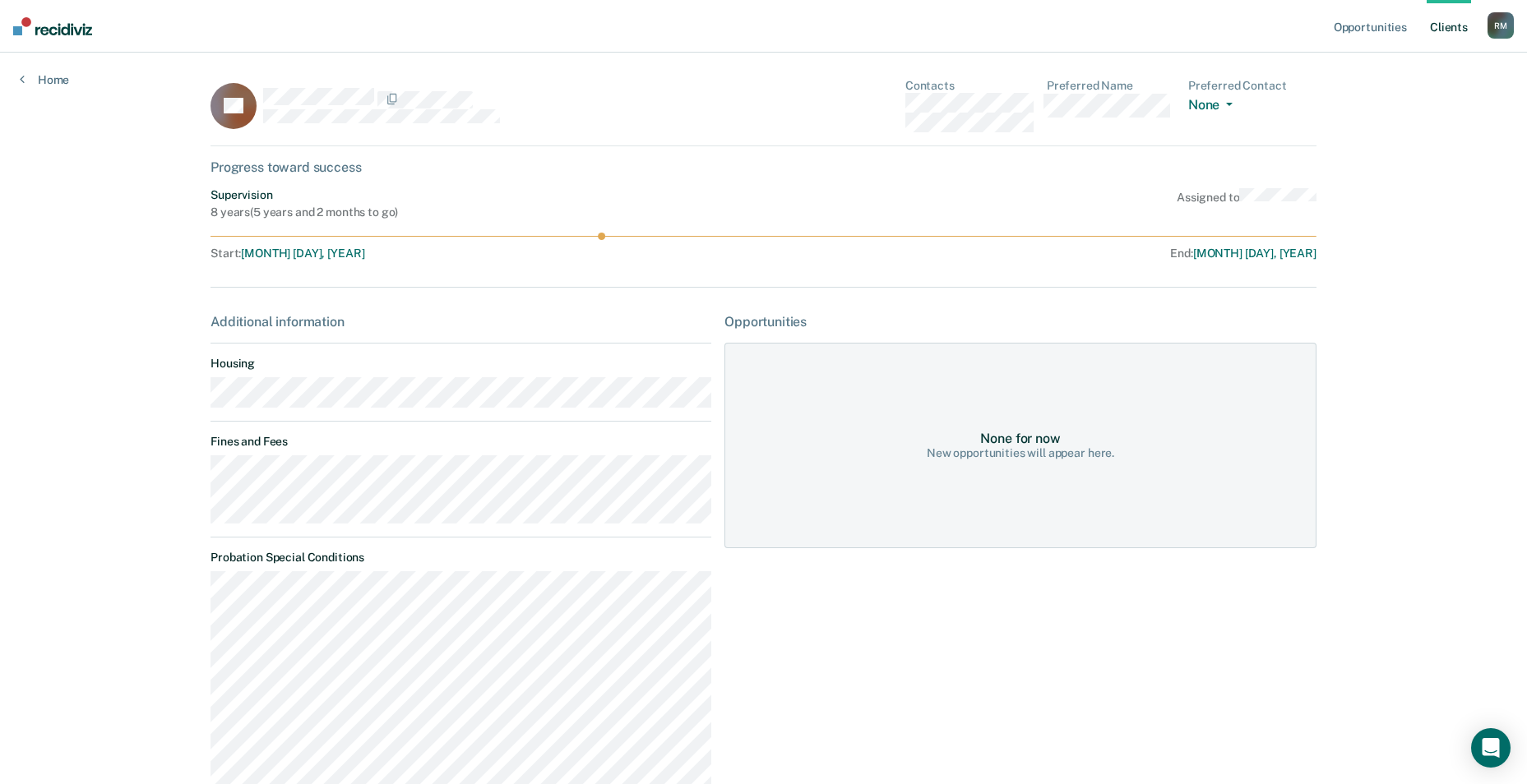 click on "Client s" at bounding box center (1449, 26) 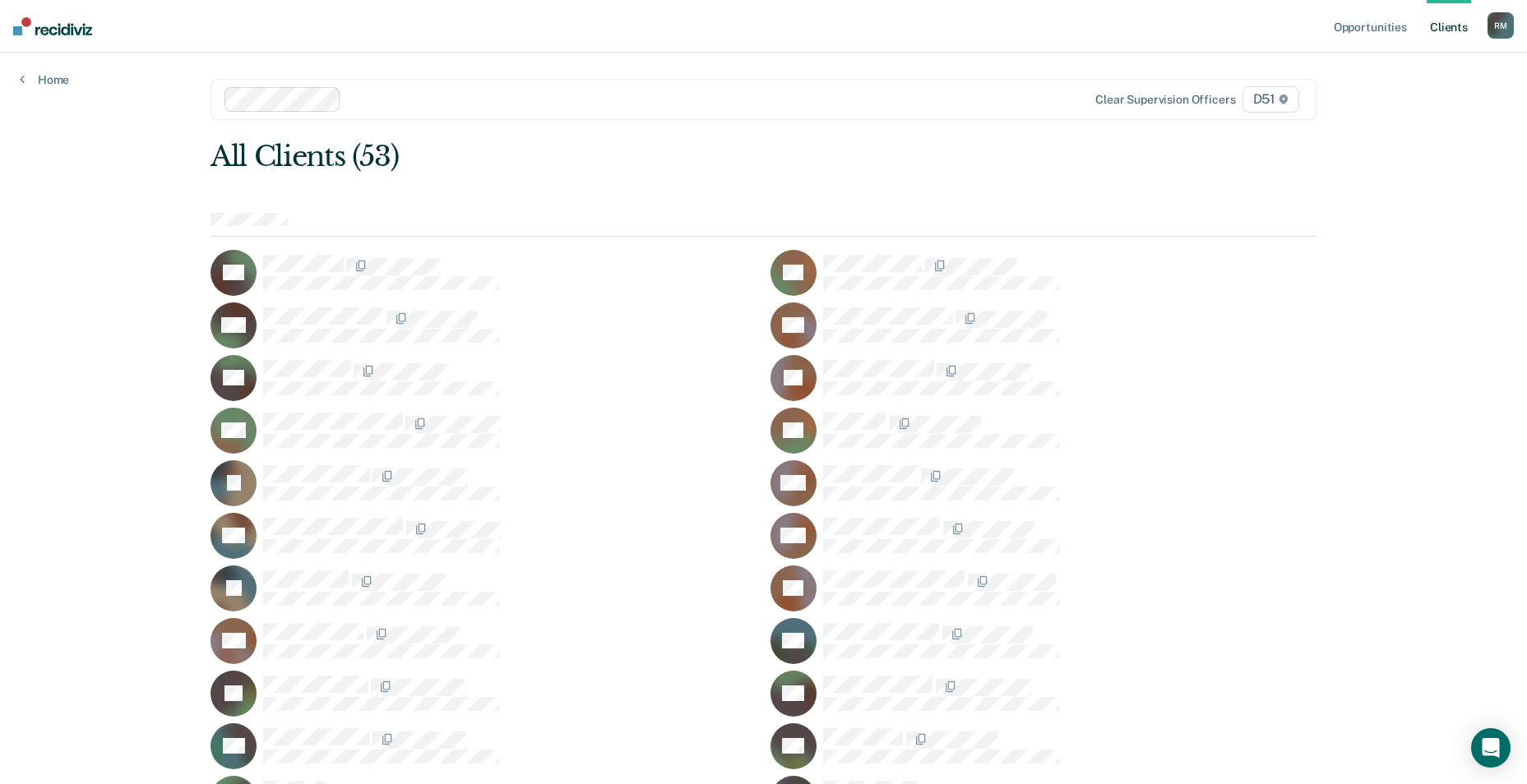 click on "FI" at bounding box center [484, 483] 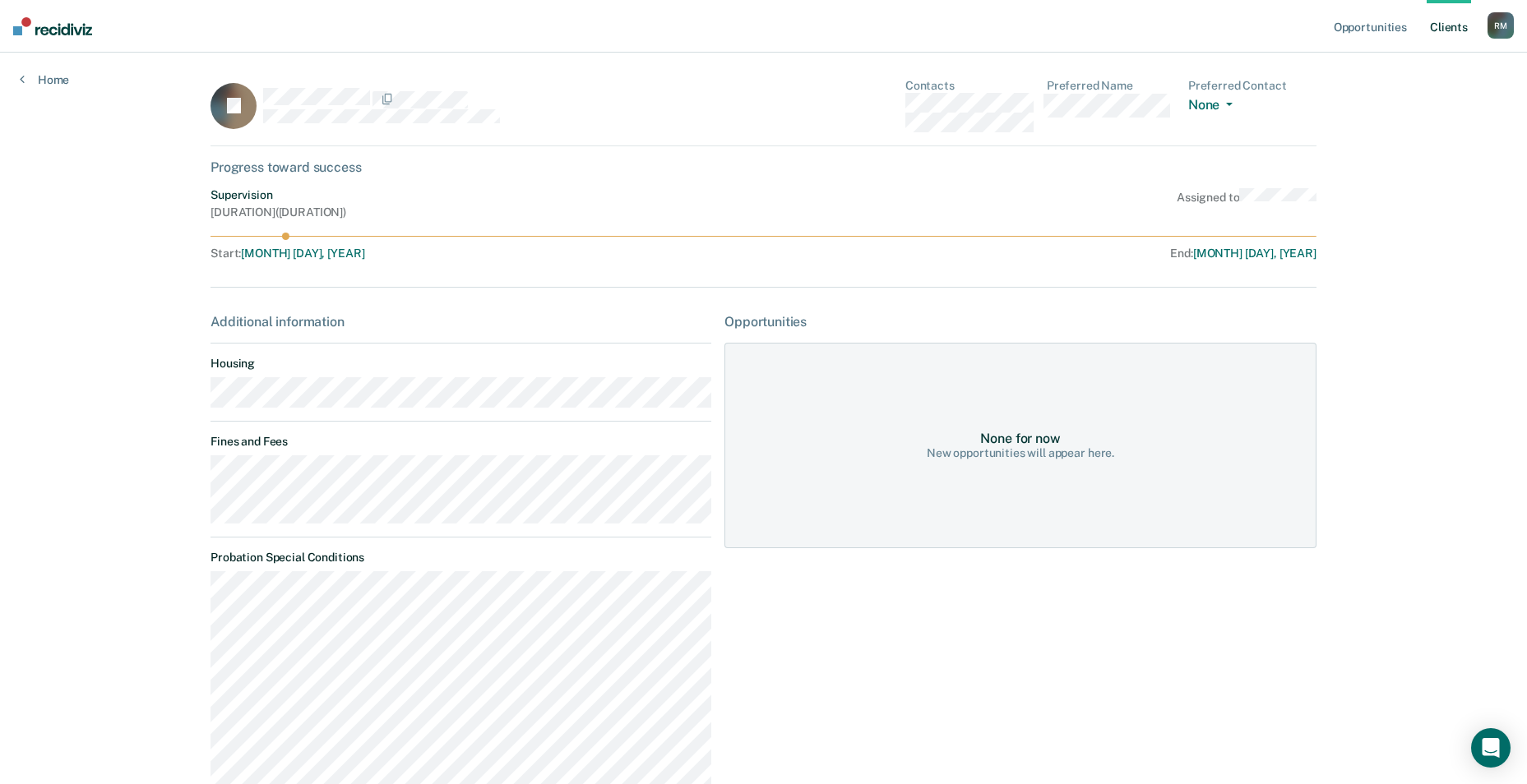 click on "Client s" at bounding box center (1449, 26) 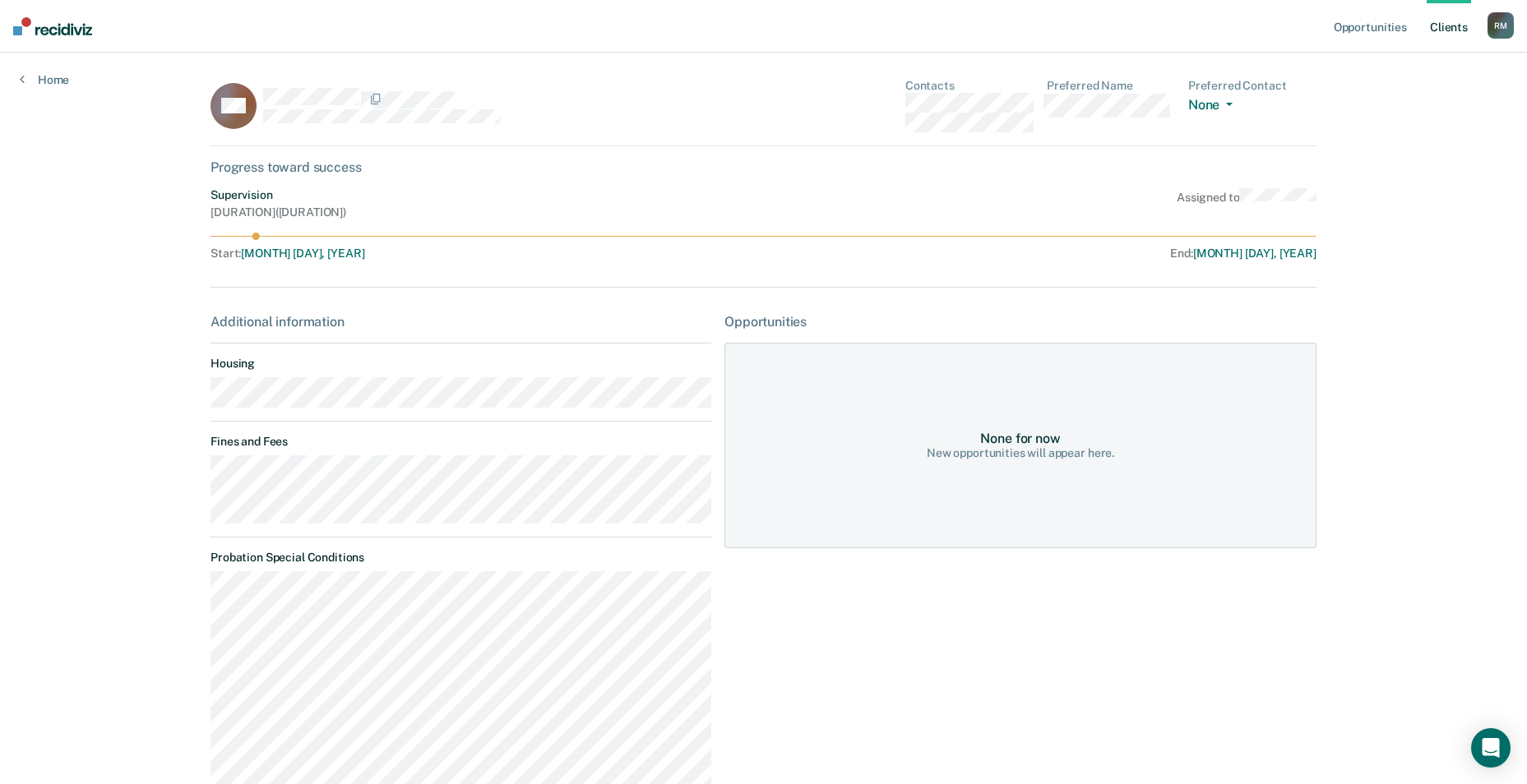 click on "Client s" at bounding box center (1449, 26) 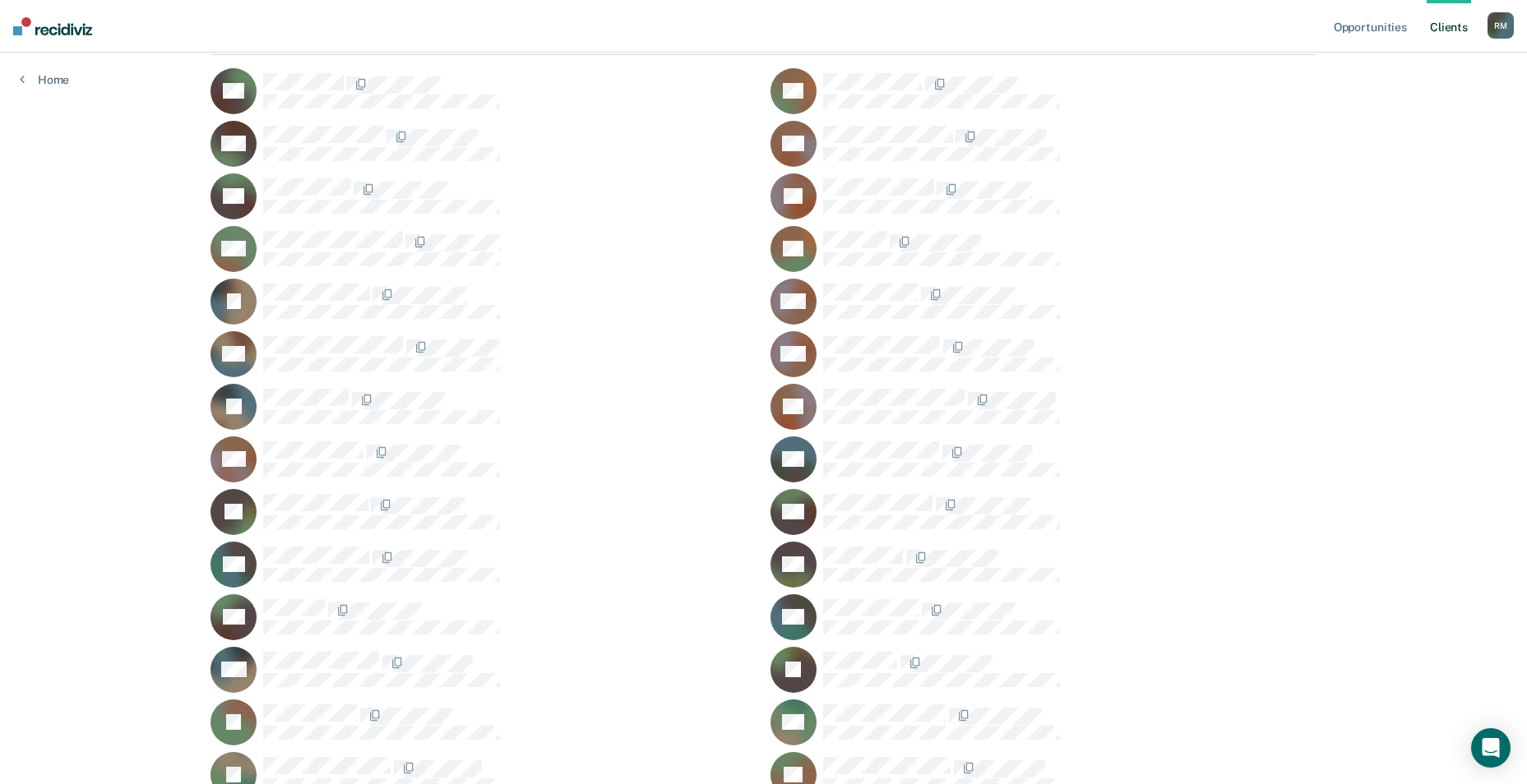 scroll, scrollTop: 197, scrollLeft: 0, axis: vertical 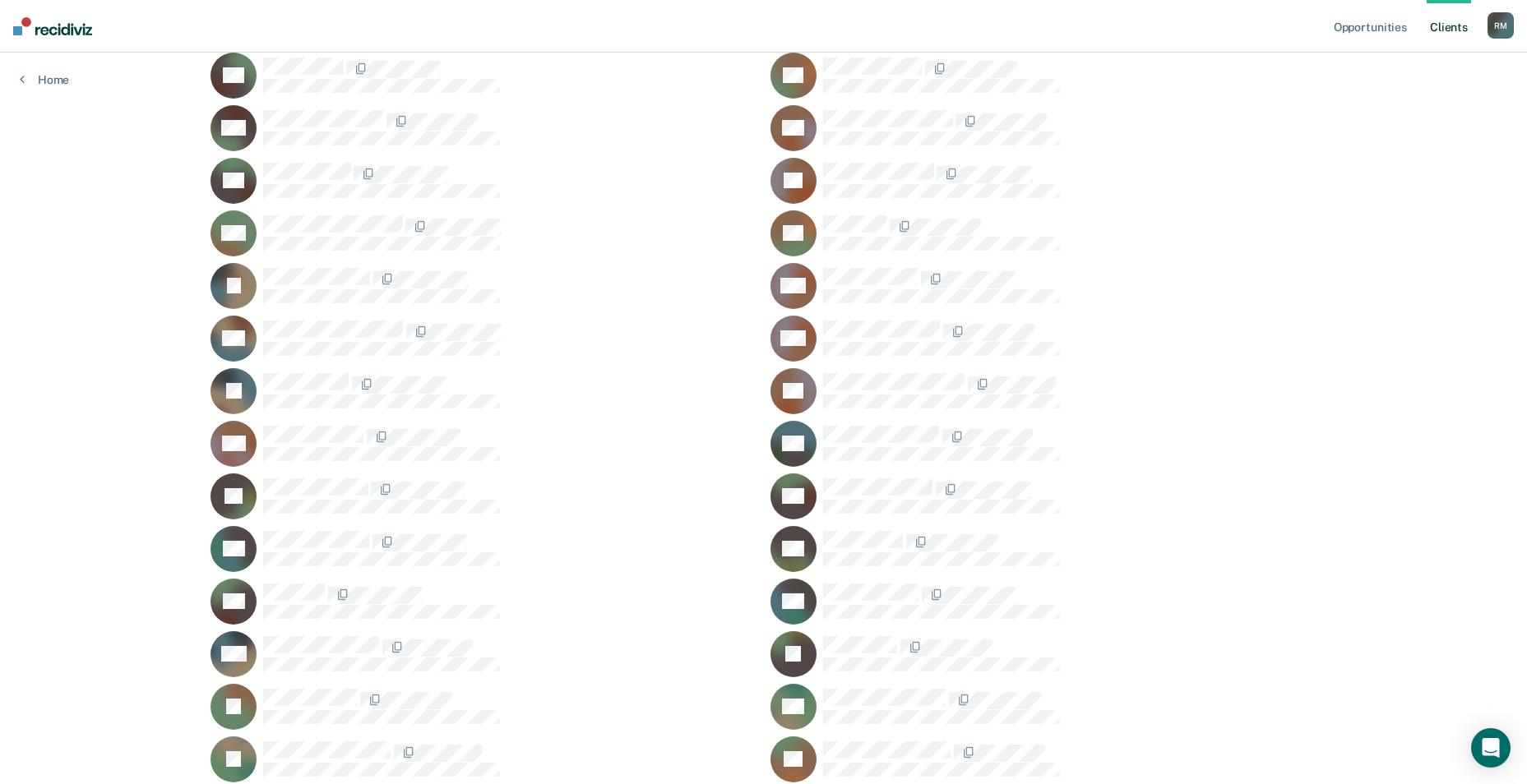 click on "SH" at bounding box center [484, 602] 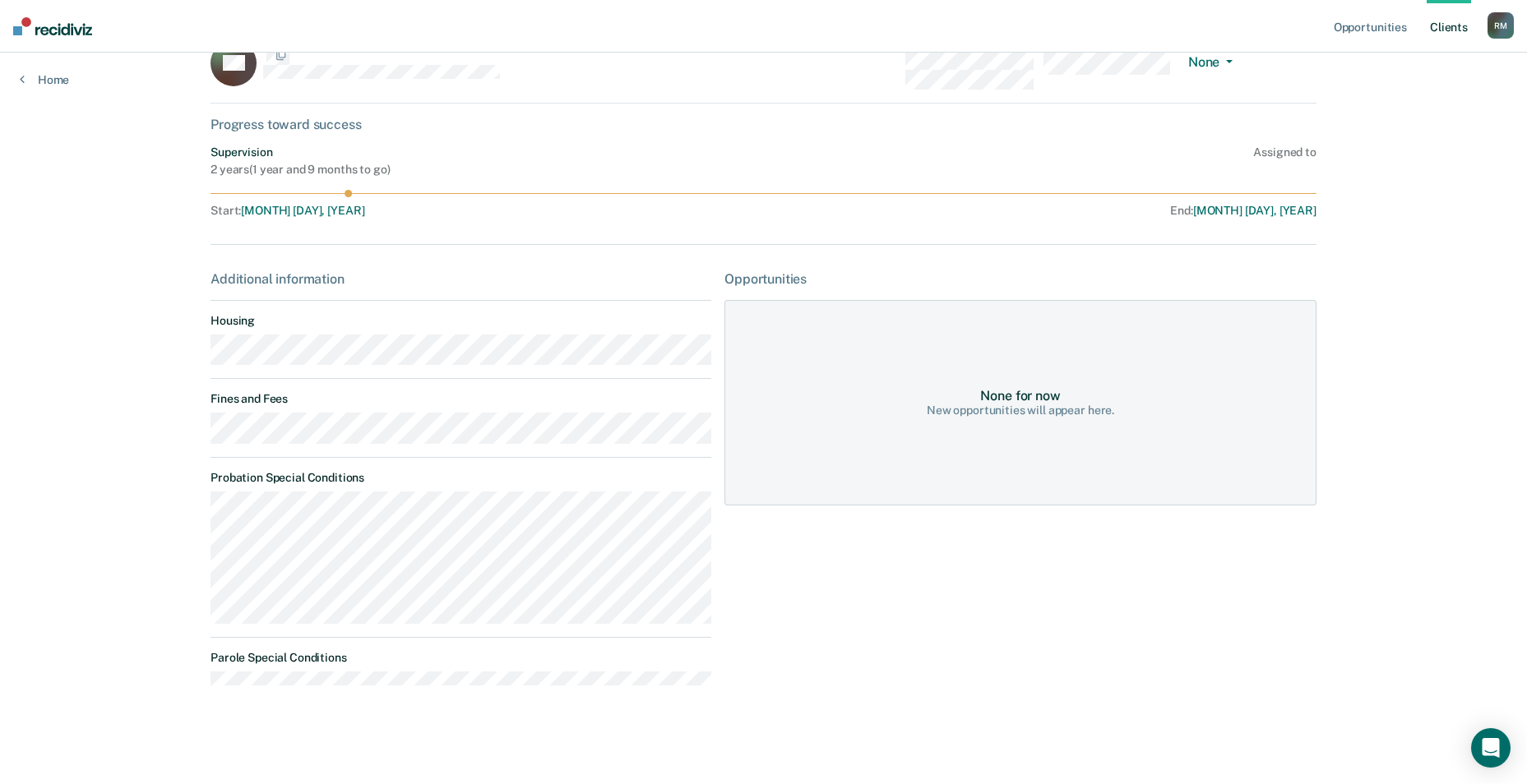 scroll, scrollTop: 0, scrollLeft: 0, axis: both 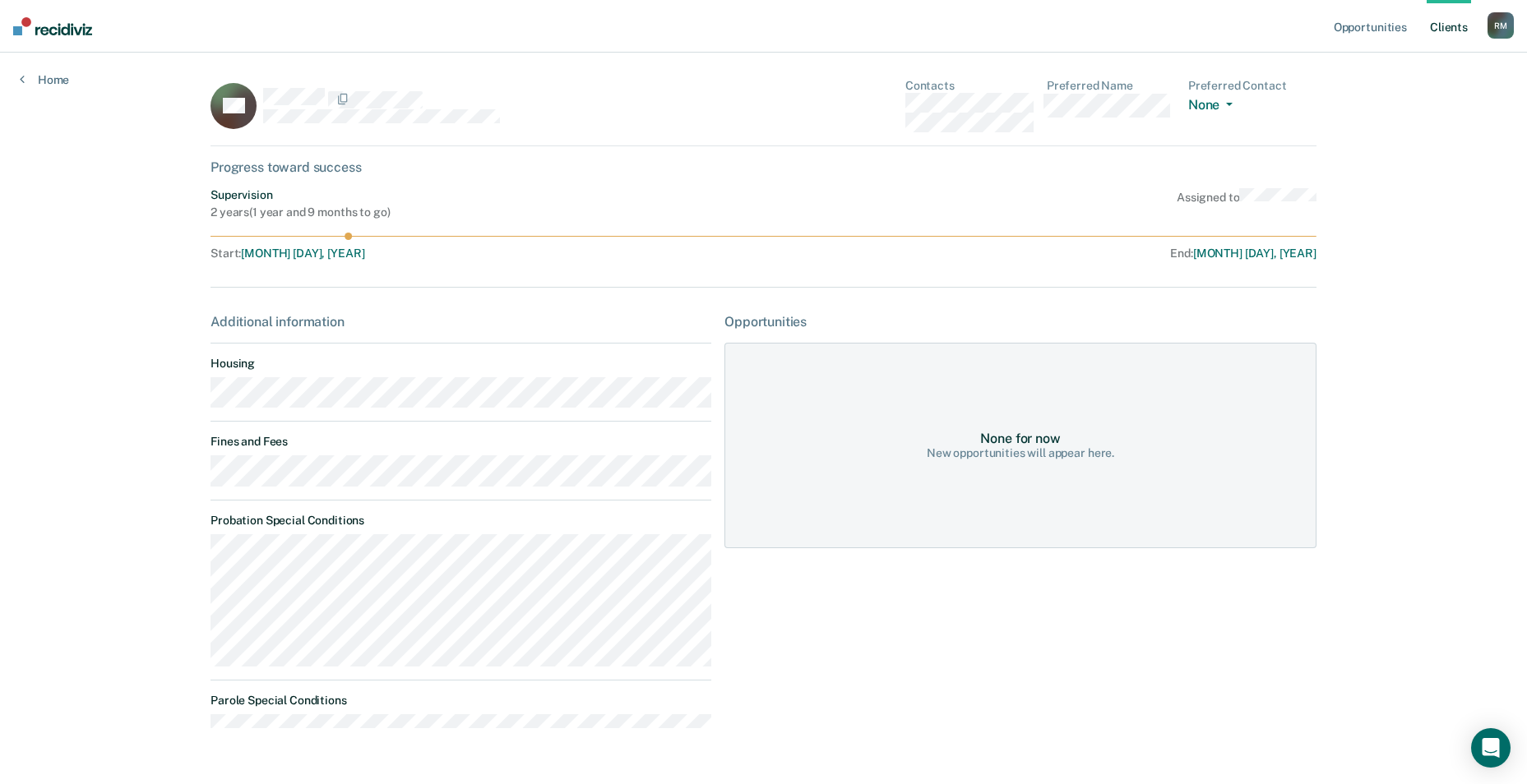 click on "Client s" at bounding box center (1449, 26) 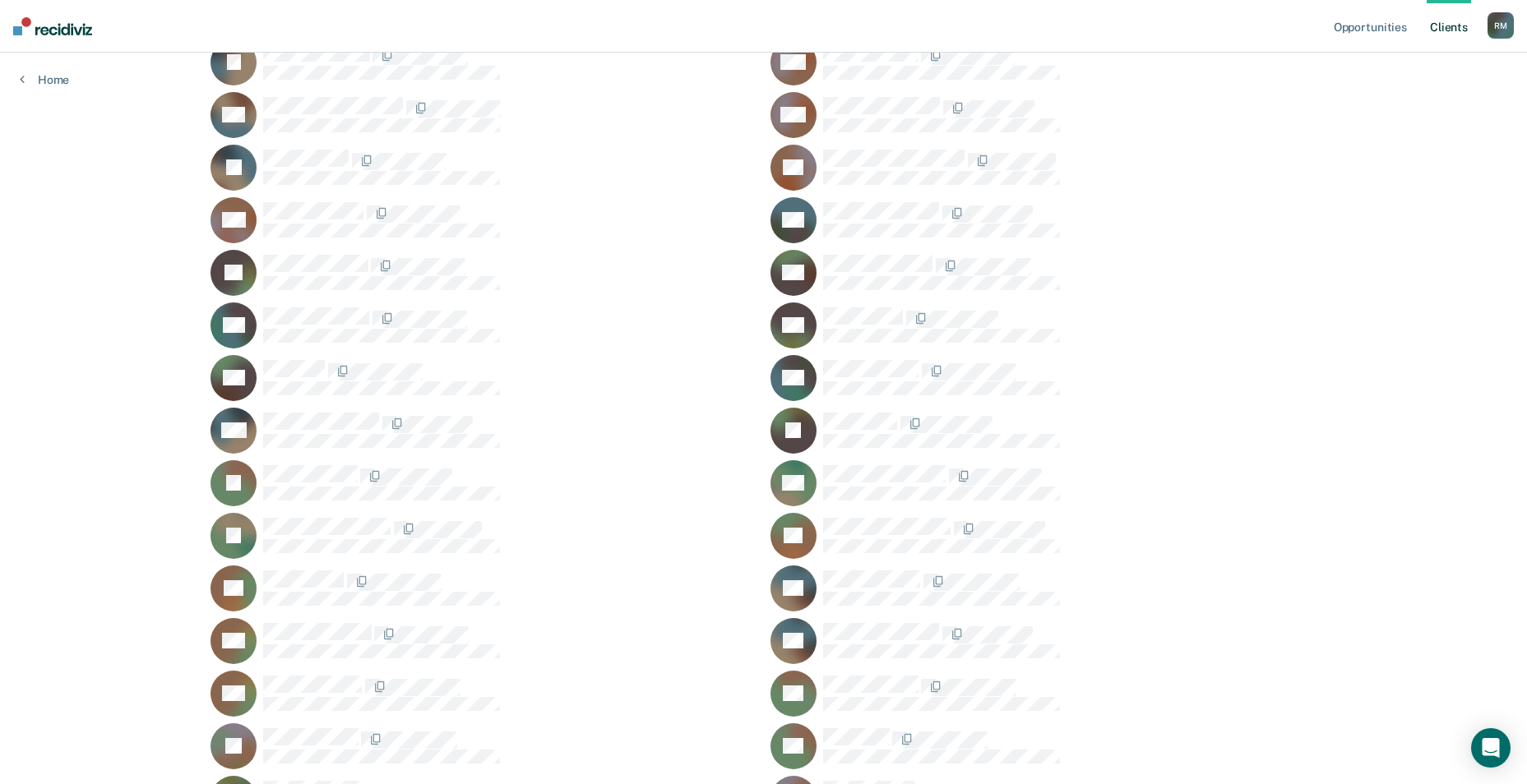 scroll, scrollTop: 411, scrollLeft: 0, axis: vertical 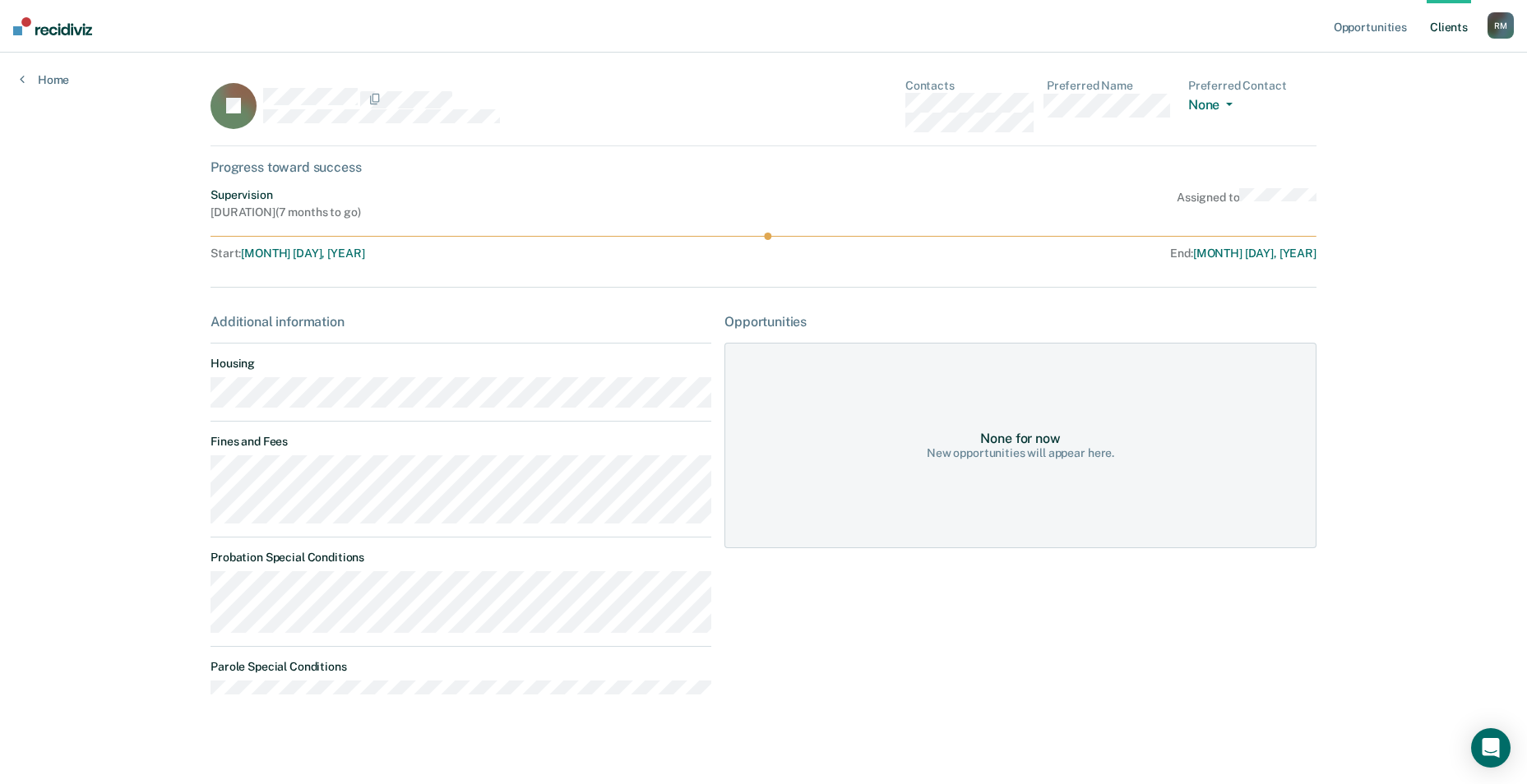 click on "Client s" at bounding box center (1449, 26) 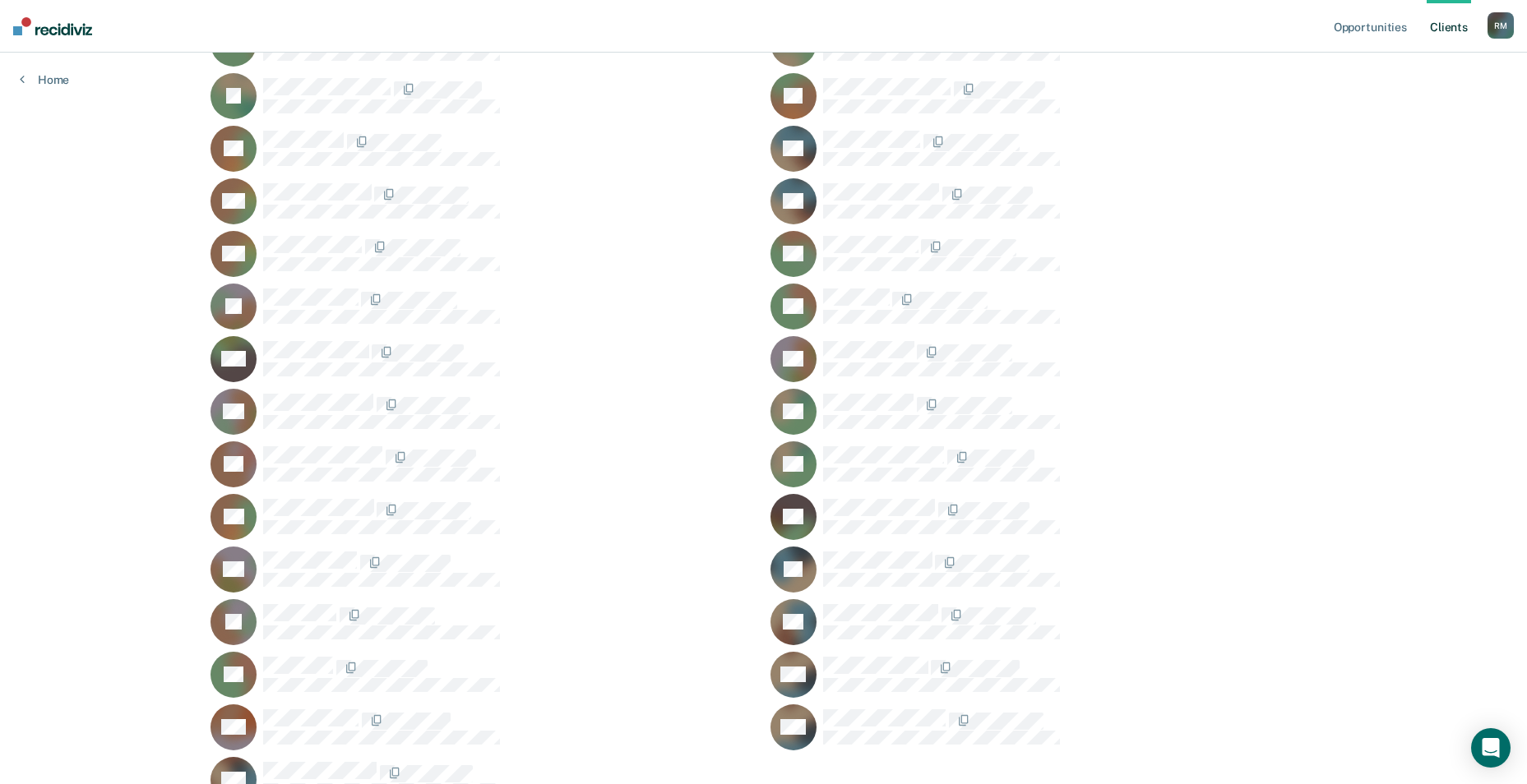 scroll, scrollTop: 943, scrollLeft: 0, axis: vertical 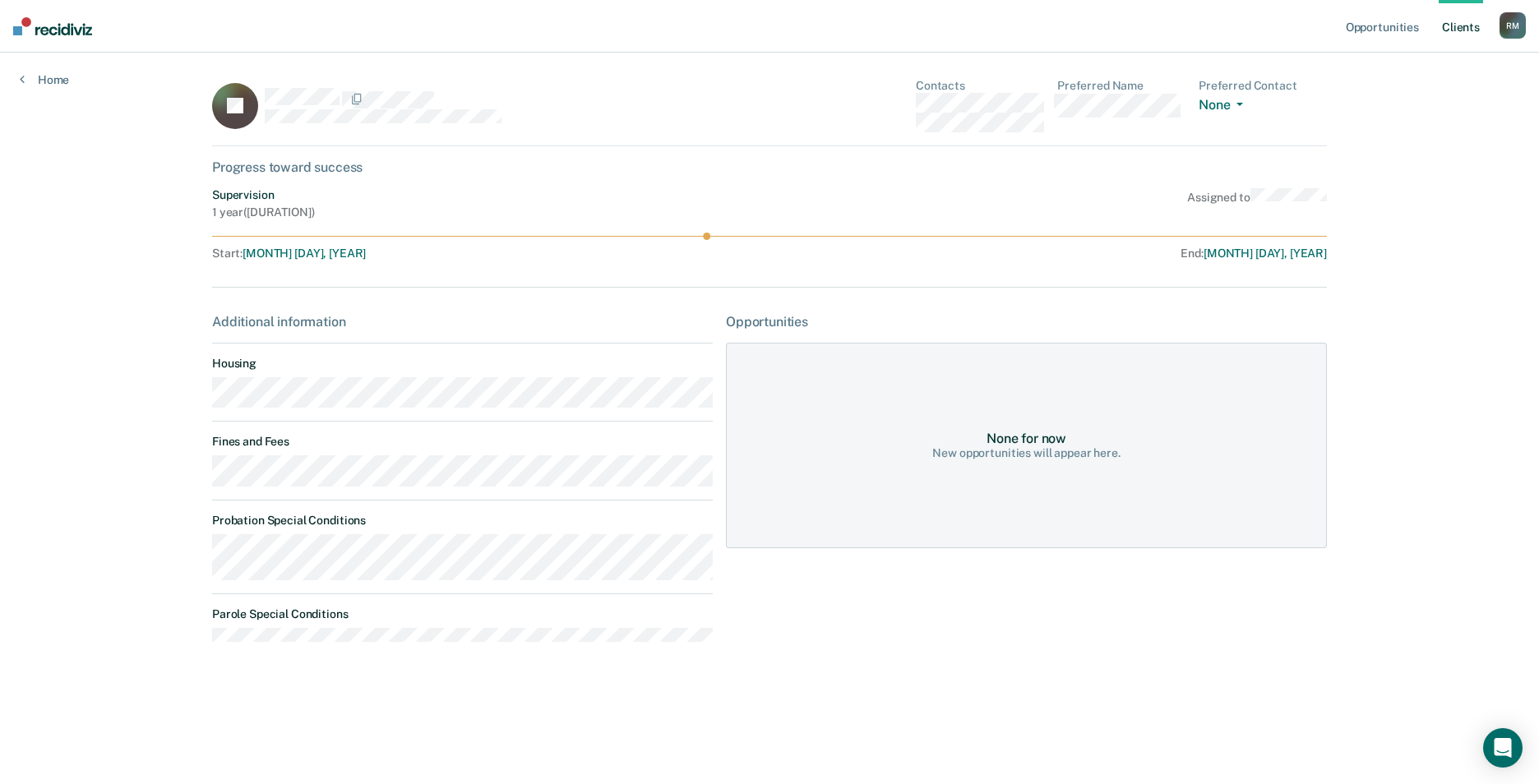 click on "Client s" at bounding box center [1461, 26] 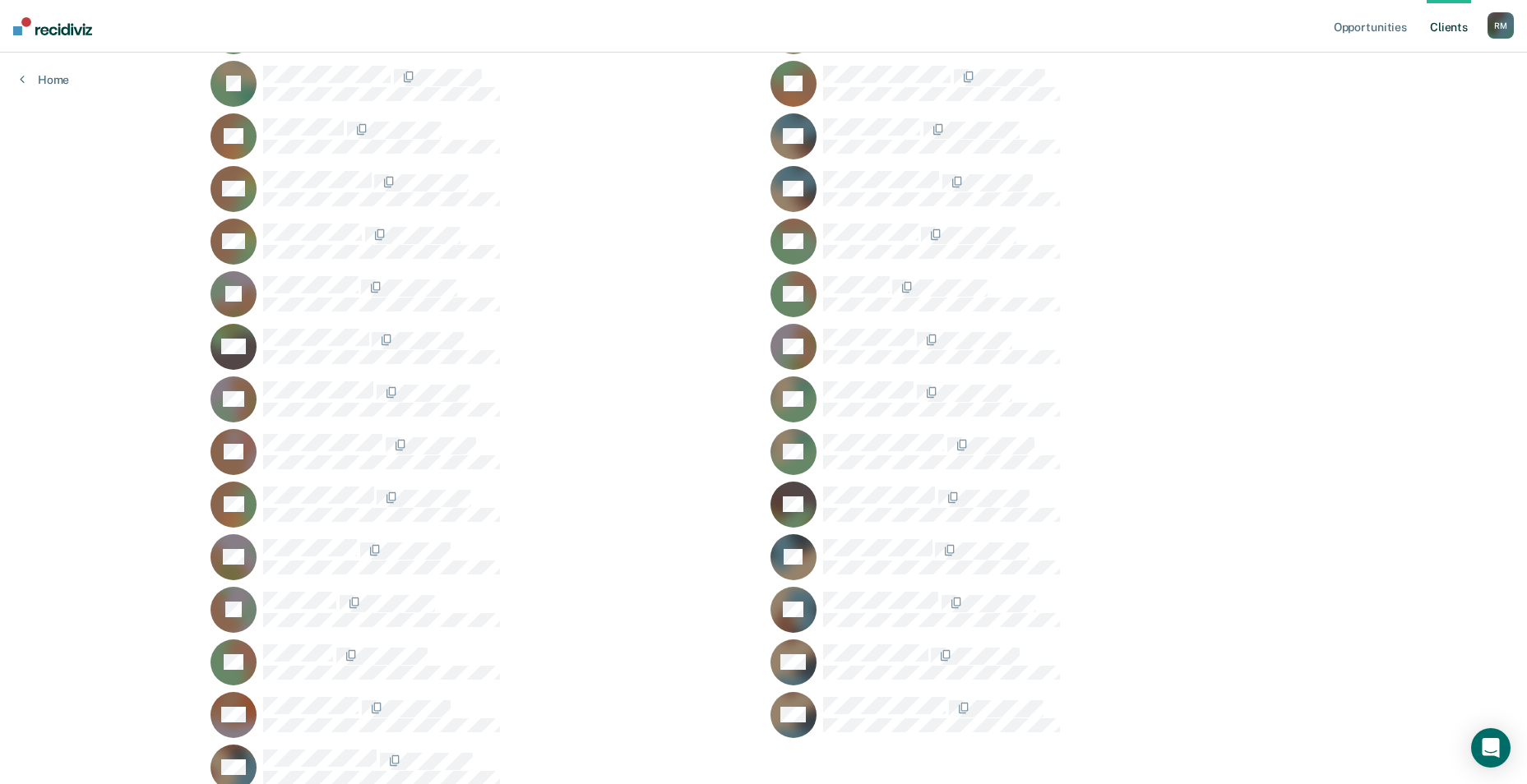 scroll, scrollTop: 904, scrollLeft: 0, axis: vertical 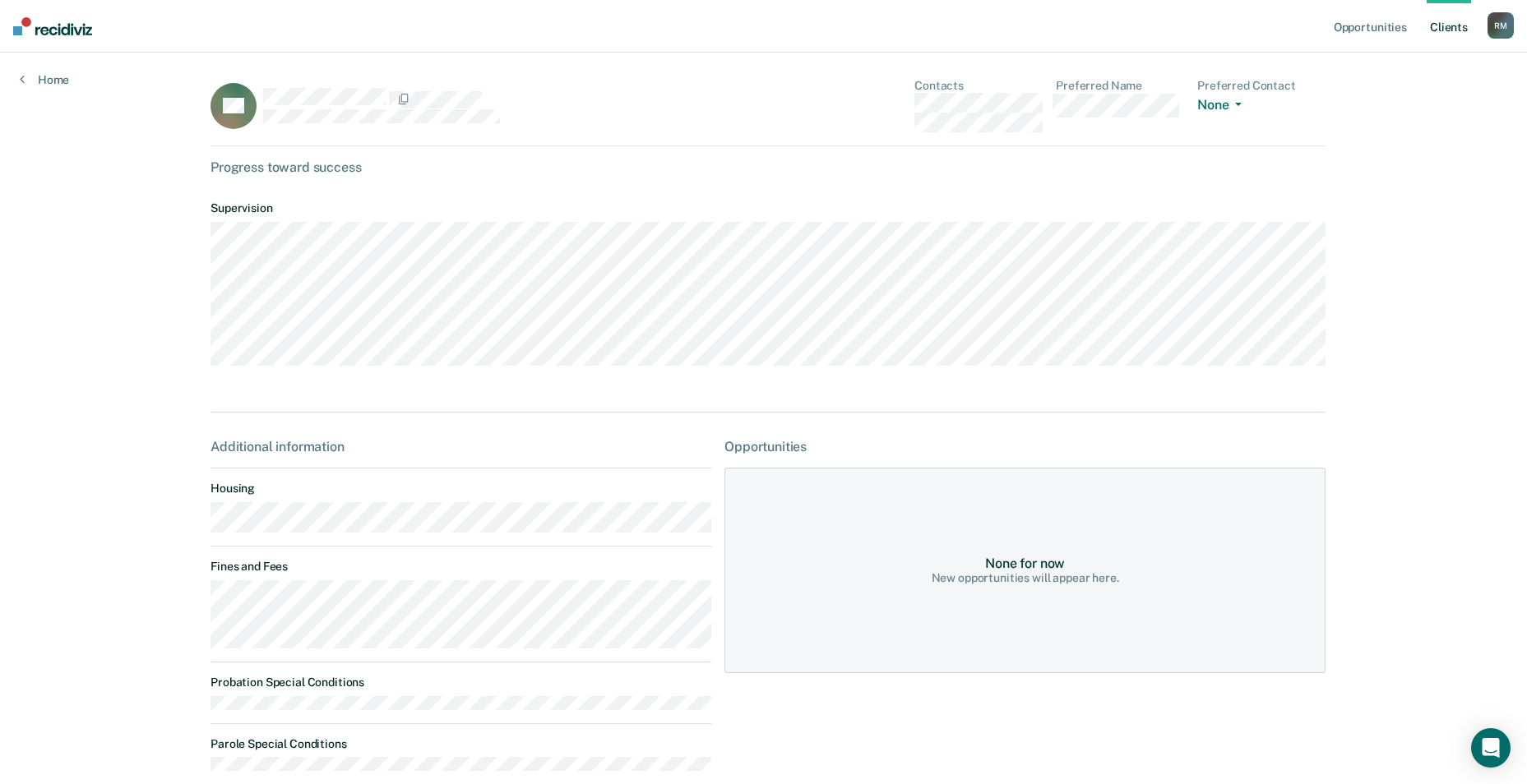 click on "Client s" at bounding box center [1449, 26] 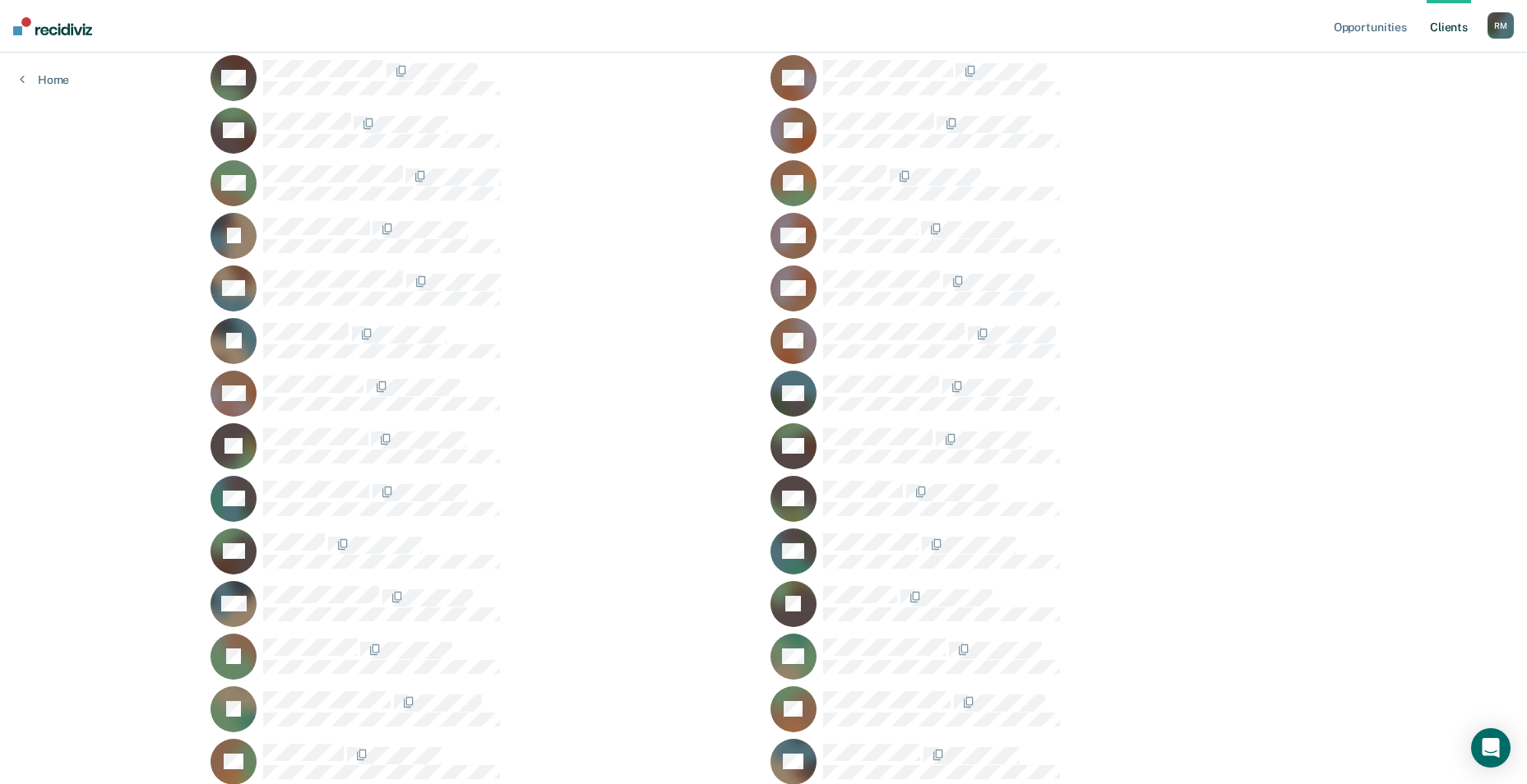 scroll, scrollTop: 263, scrollLeft: 0, axis: vertical 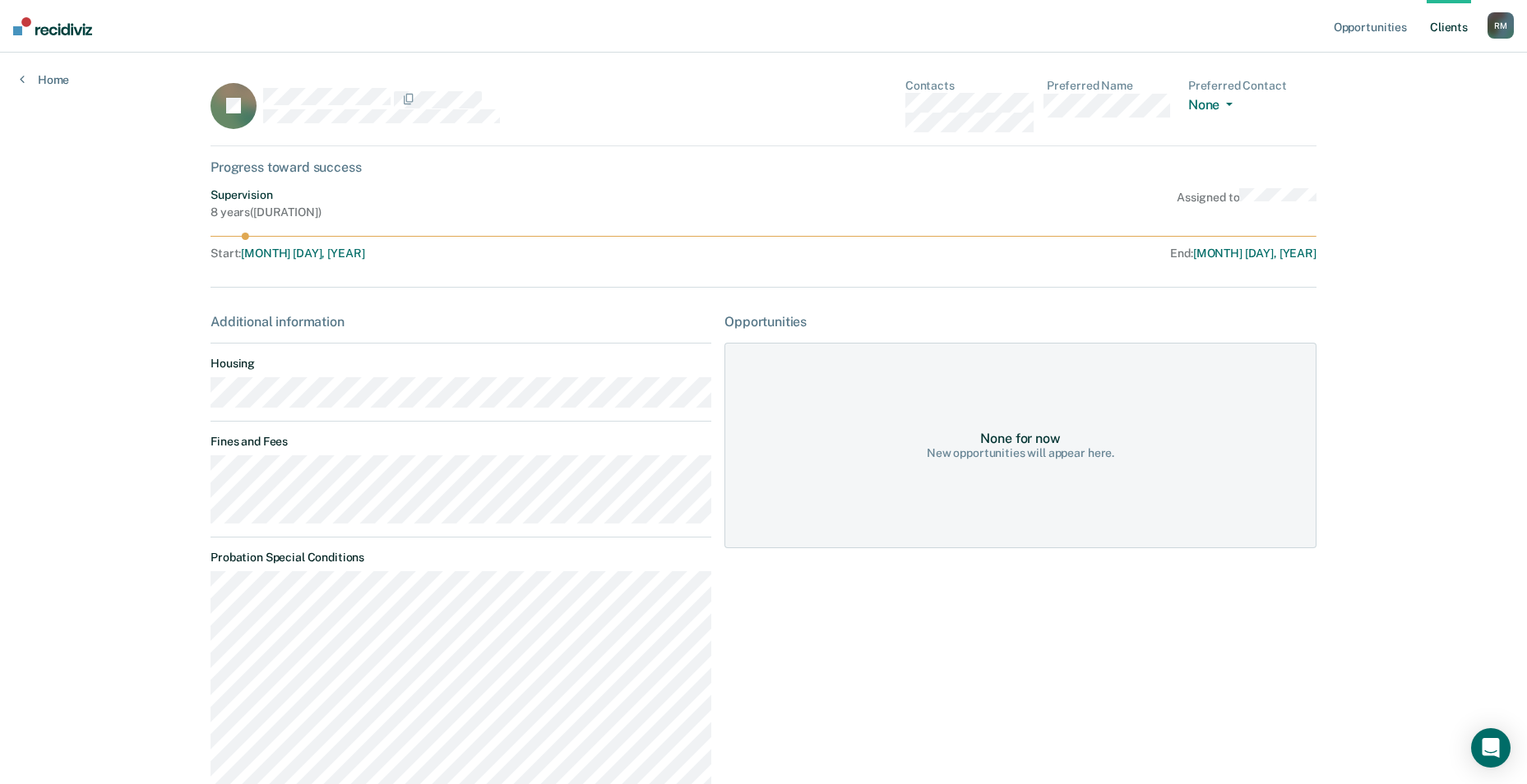 click on "Client s" at bounding box center [1449, 26] 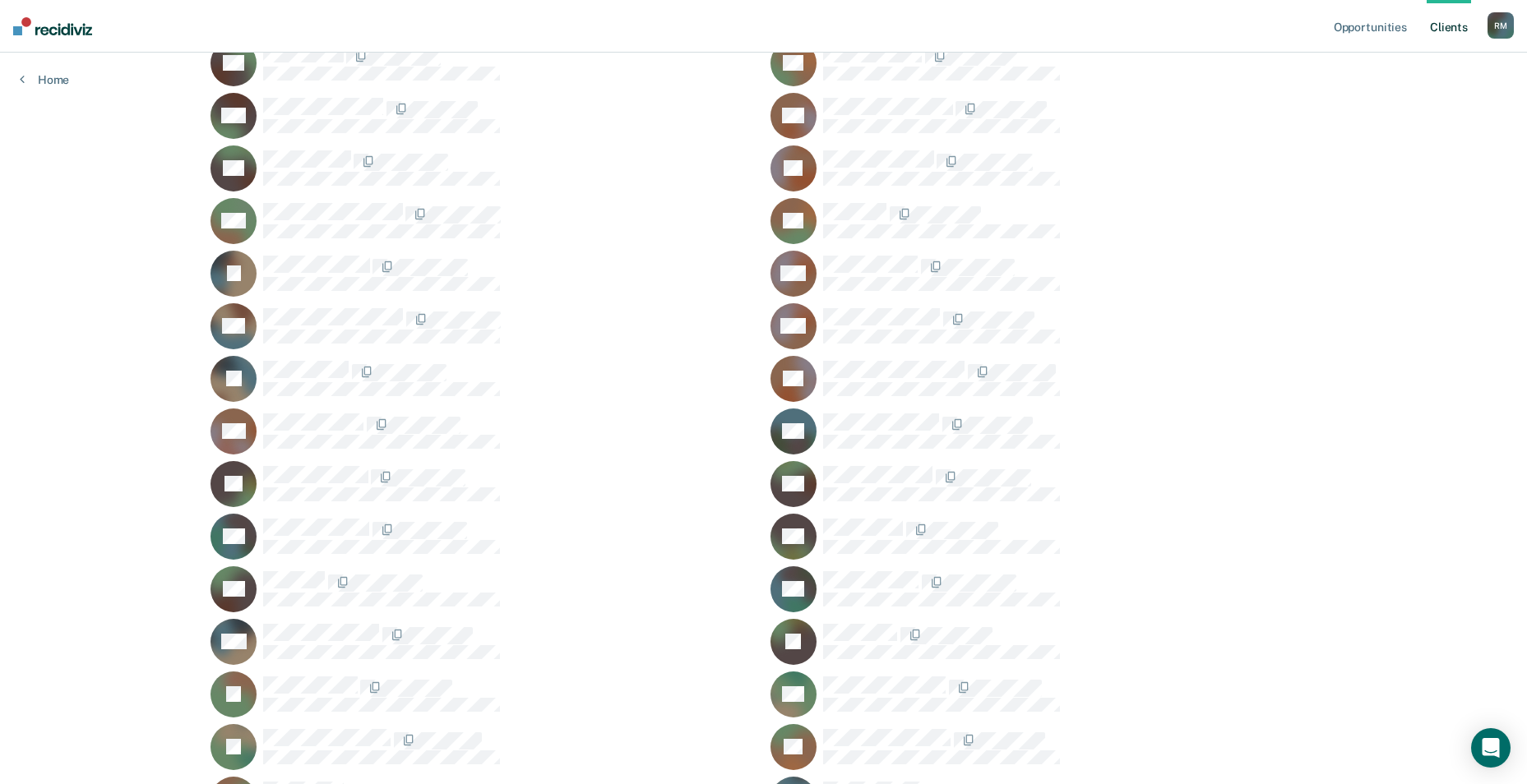 scroll, scrollTop: 247, scrollLeft: 0, axis: vertical 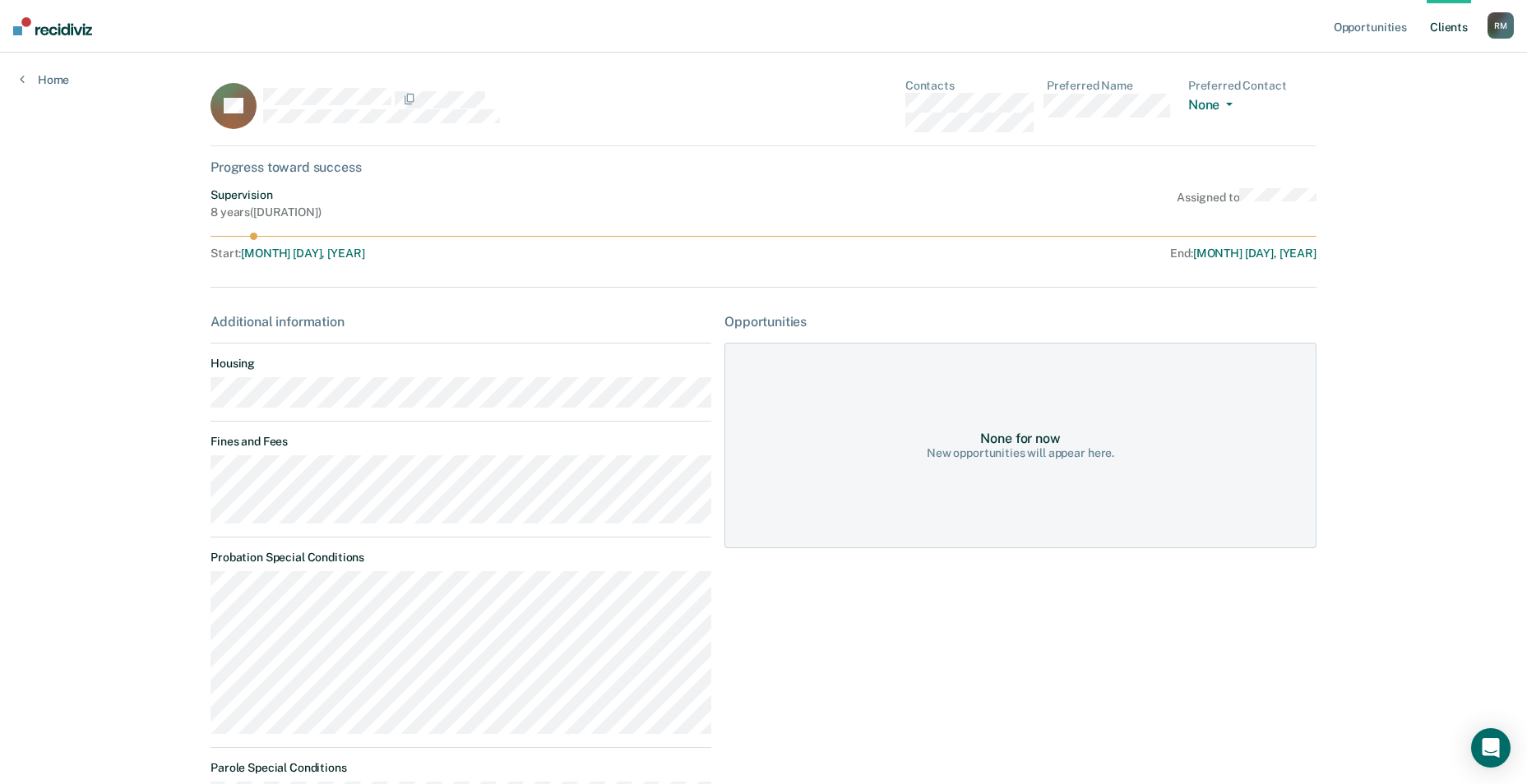 click on "Client s" at bounding box center [1449, 26] 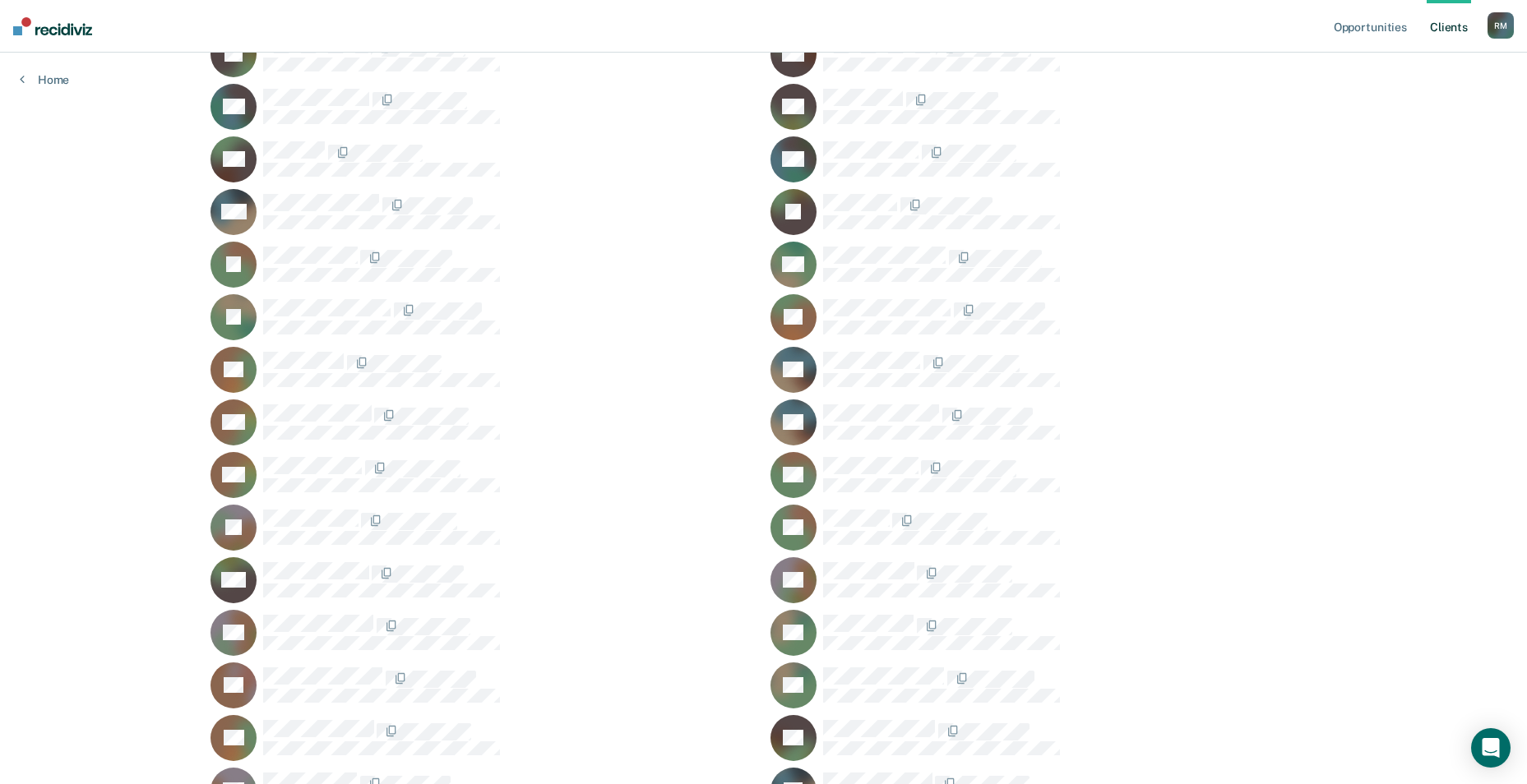 scroll, scrollTop: 657, scrollLeft: 0, axis: vertical 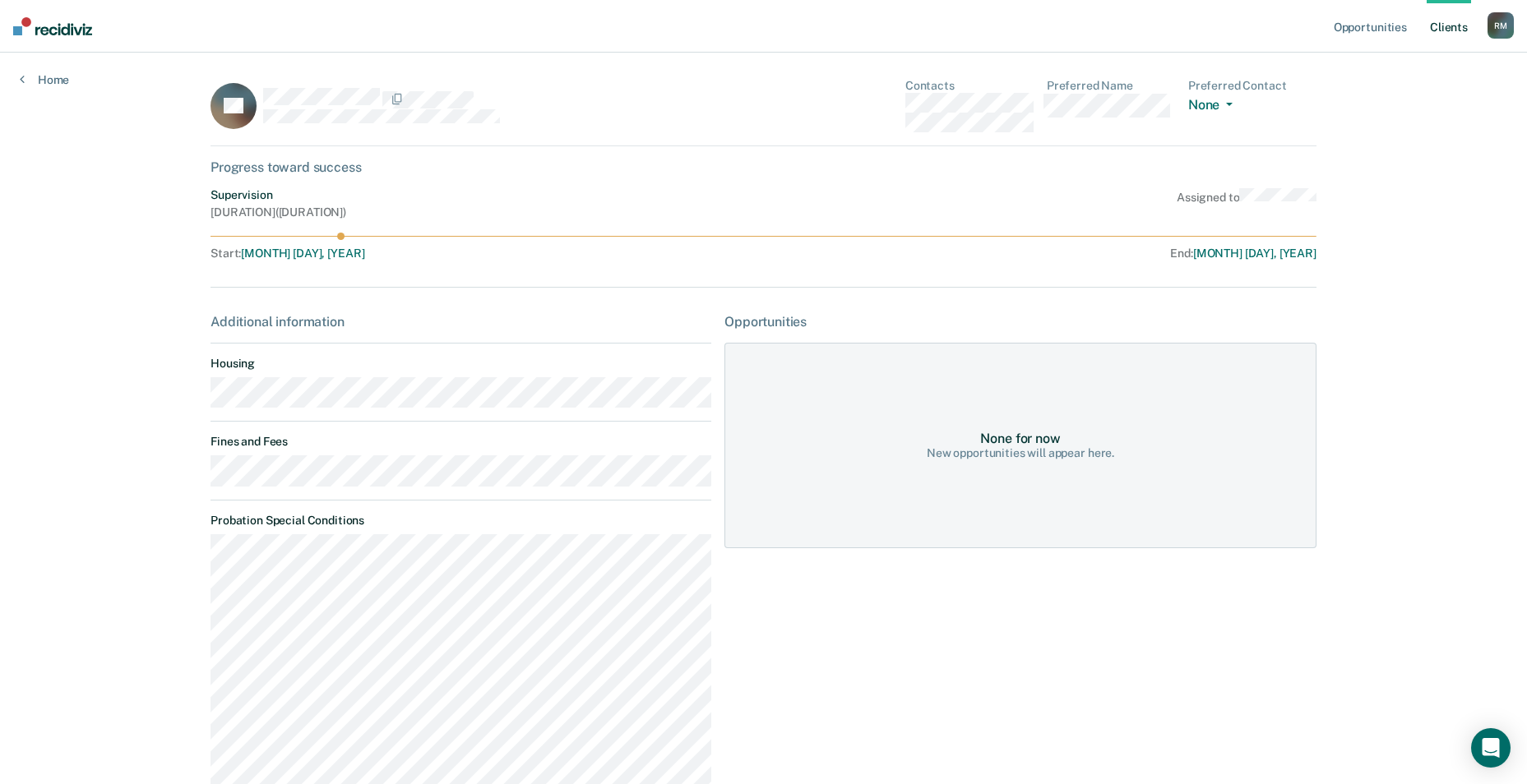 click on "Client s" at bounding box center [1449, 26] 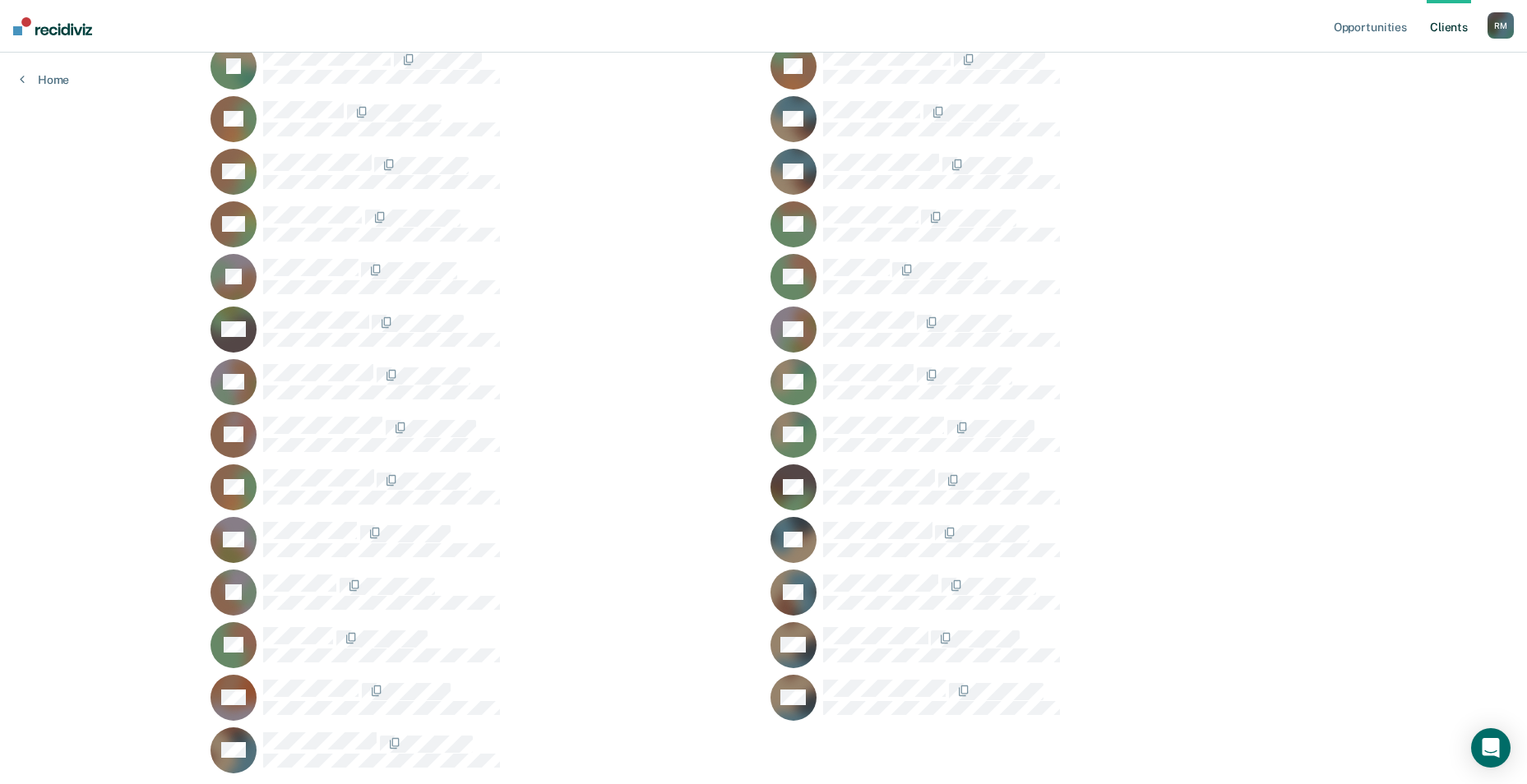 scroll, scrollTop: 943, scrollLeft: 0, axis: vertical 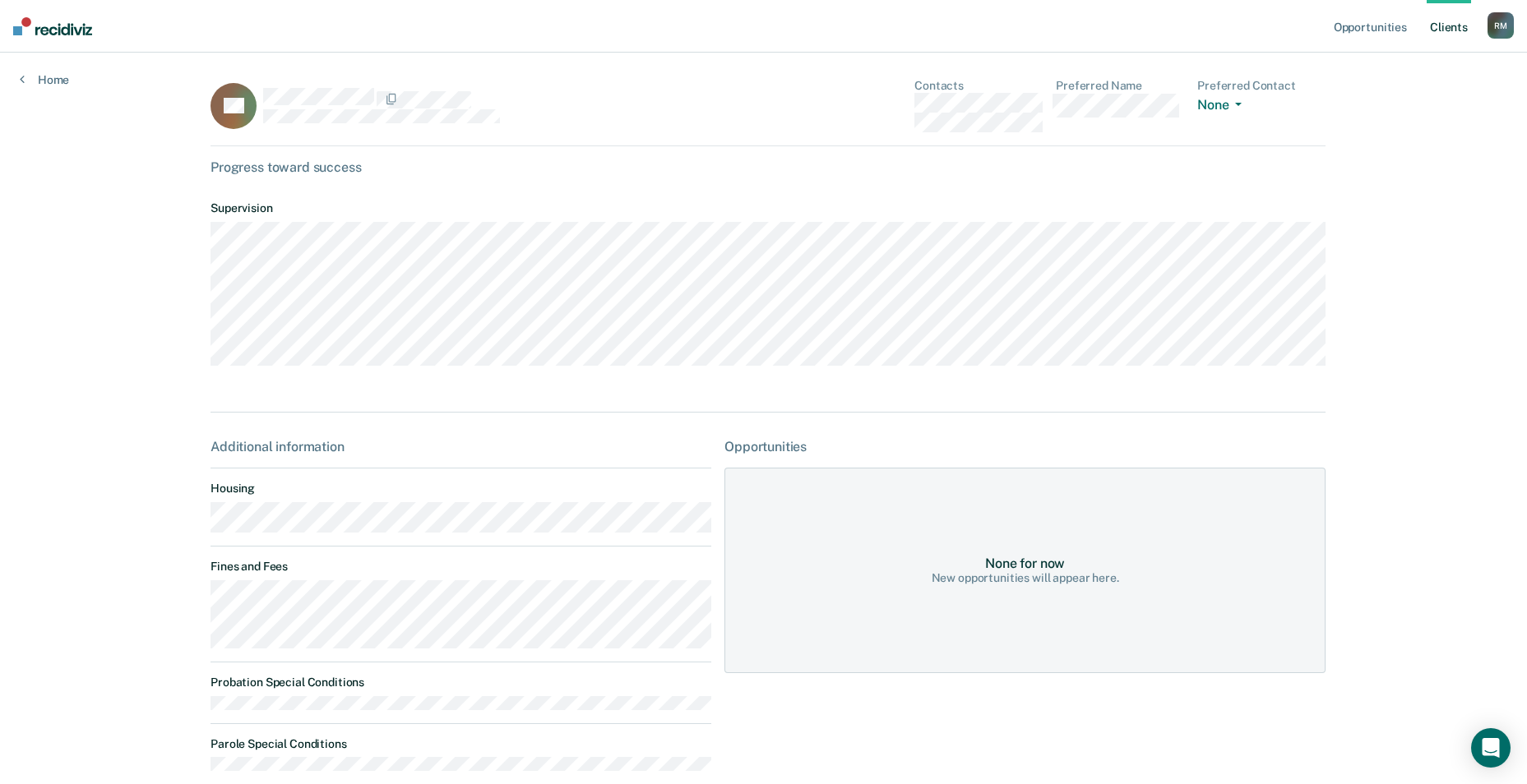 click on "Client s" at bounding box center [1449, 26] 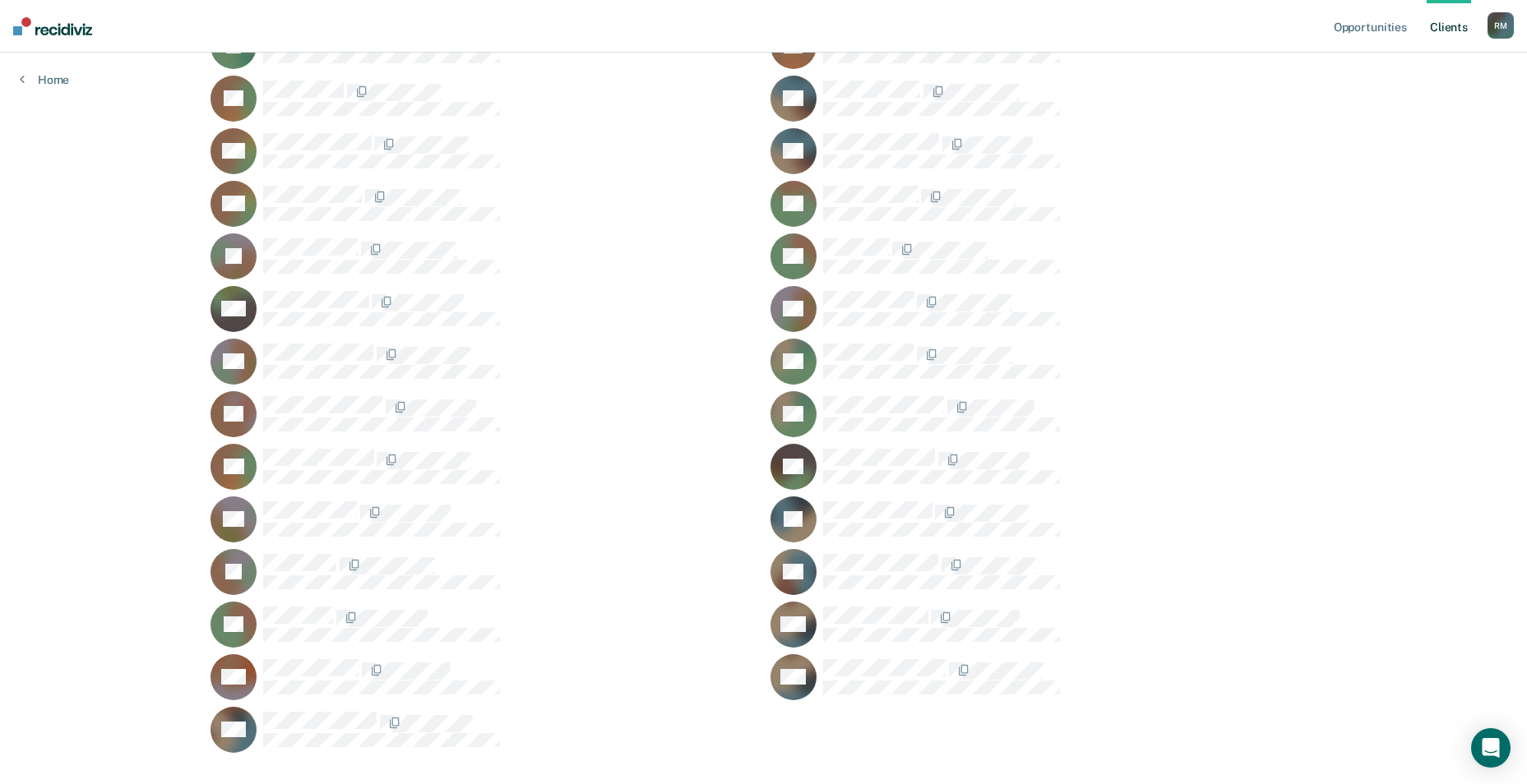 scroll, scrollTop: 943, scrollLeft: 0, axis: vertical 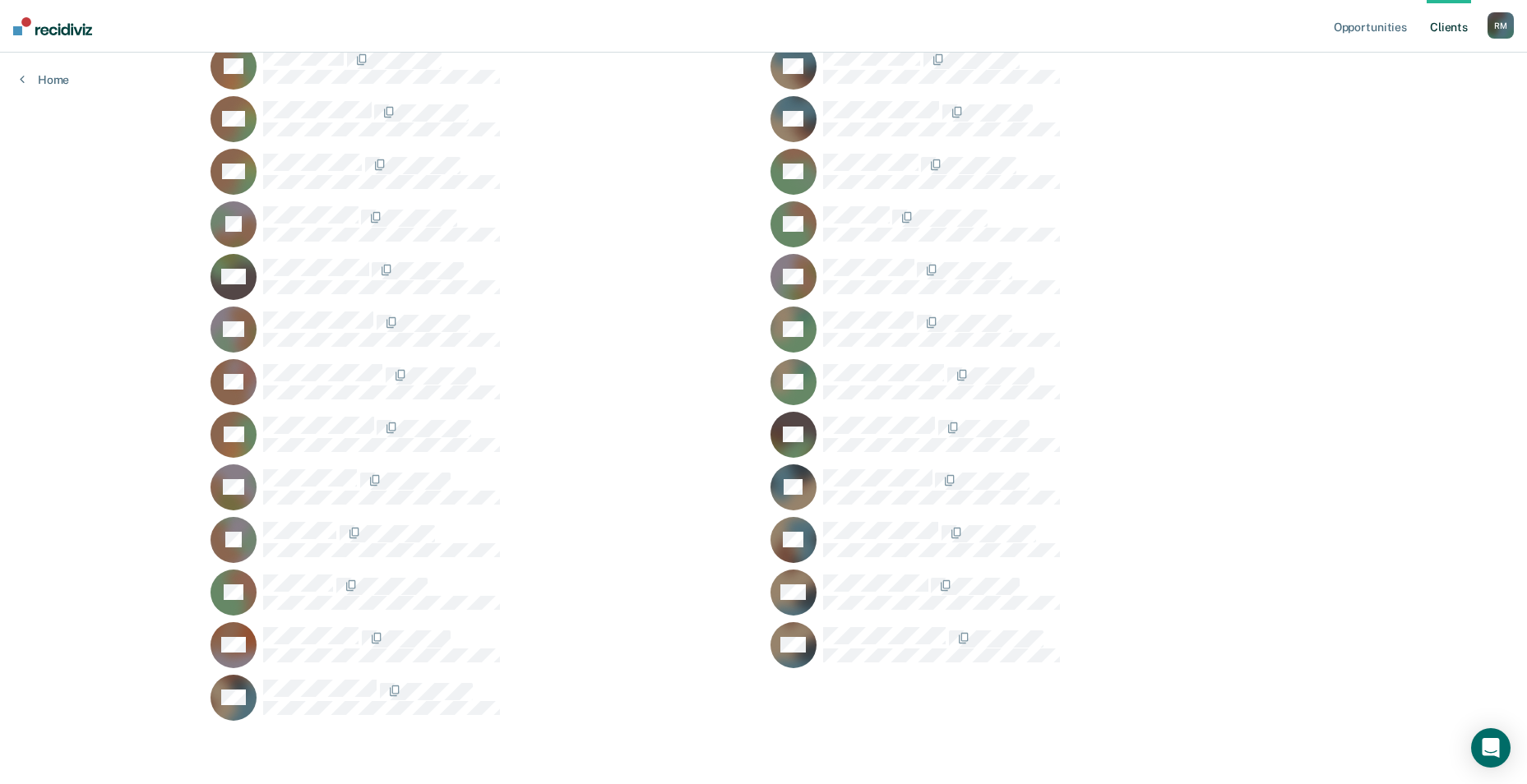 click on "VS" at bounding box center (1043, 435) 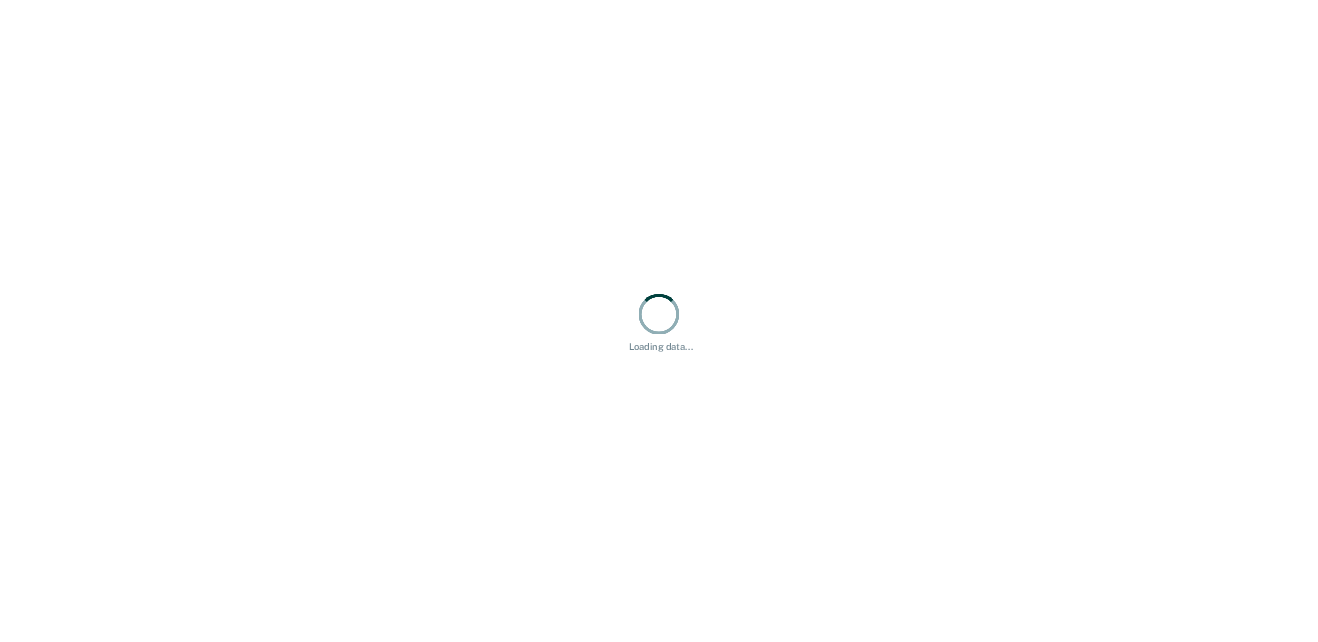 scroll, scrollTop: 0, scrollLeft: 0, axis: both 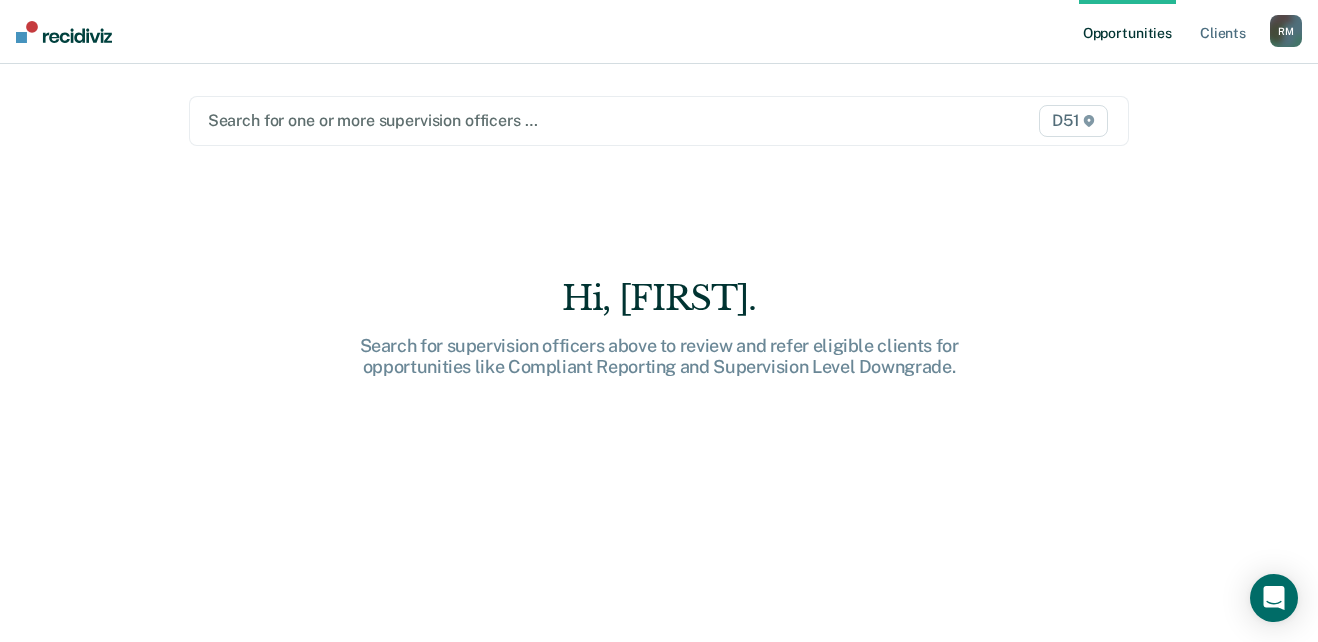 click at bounding box center [523, 120] 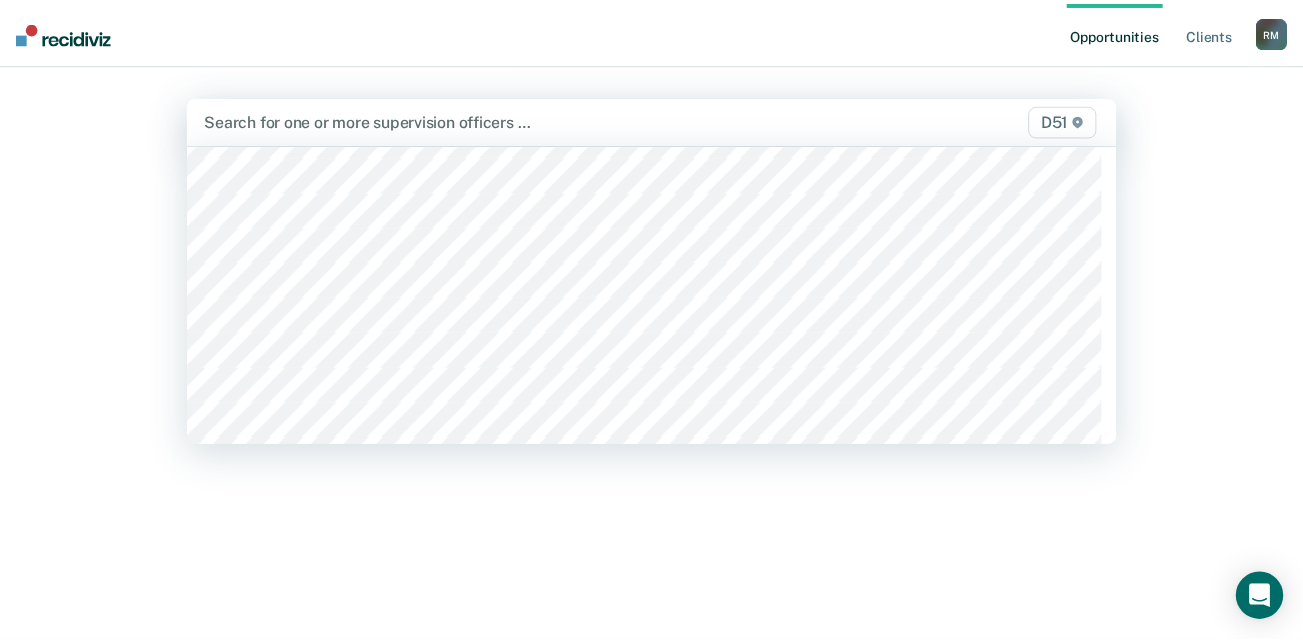 scroll, scrollTop: 100, scrollLeft: 0, axis: vertical 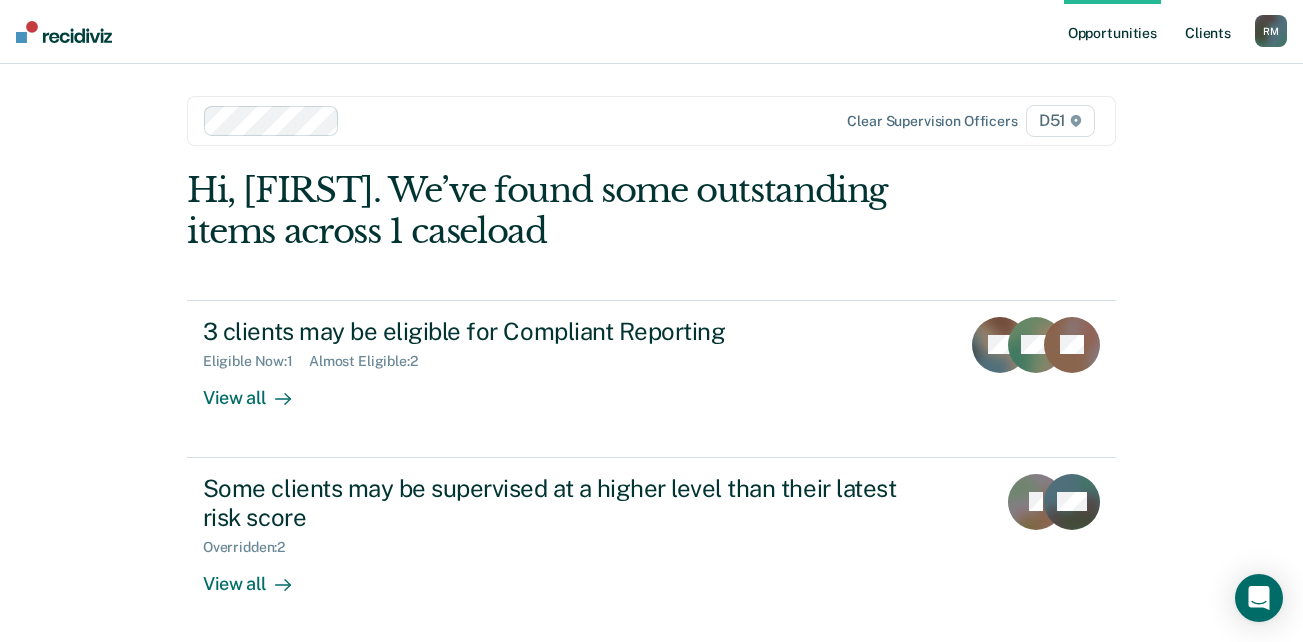 click on "Client s" at bounding box center [1208, 32] 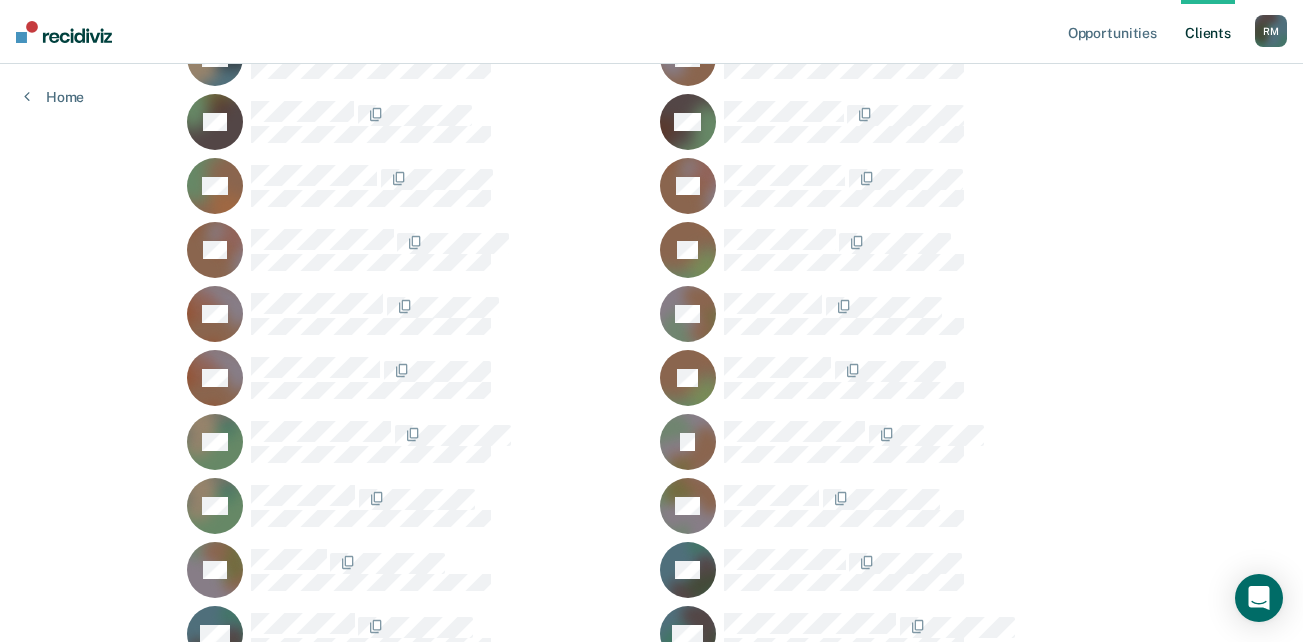 scroll, scrollTop: 2291, scrollLeft: 0, axis: vertical 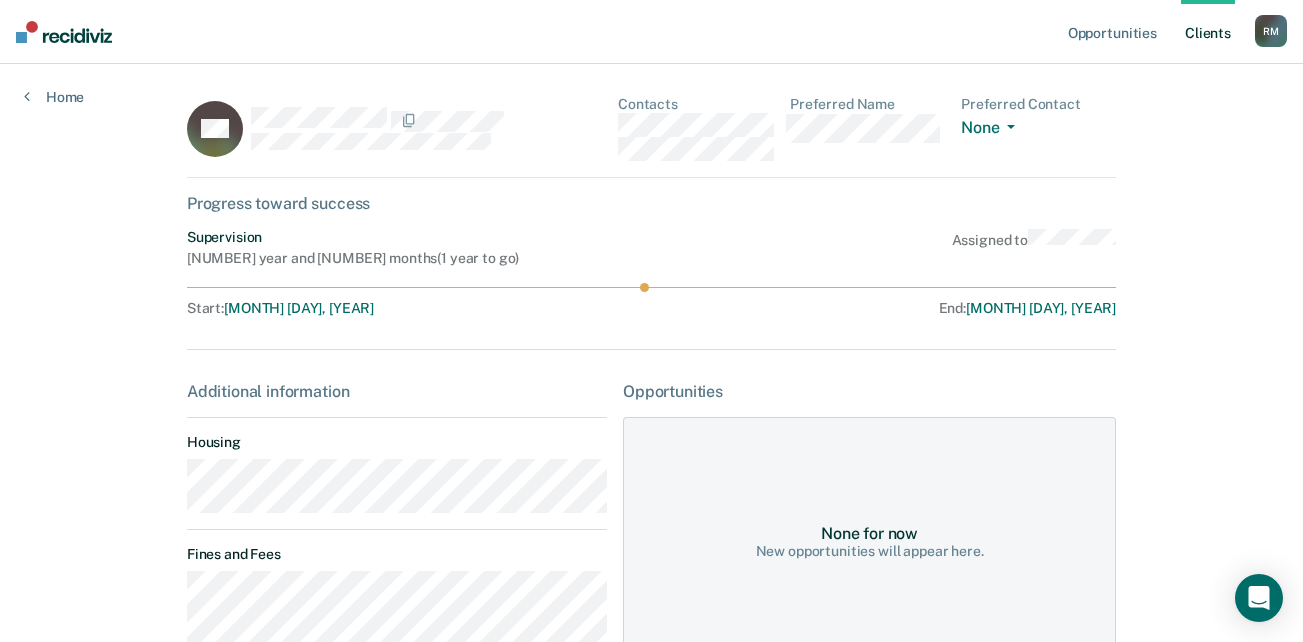 click on "Client s" at bounding box center [1208, 32] 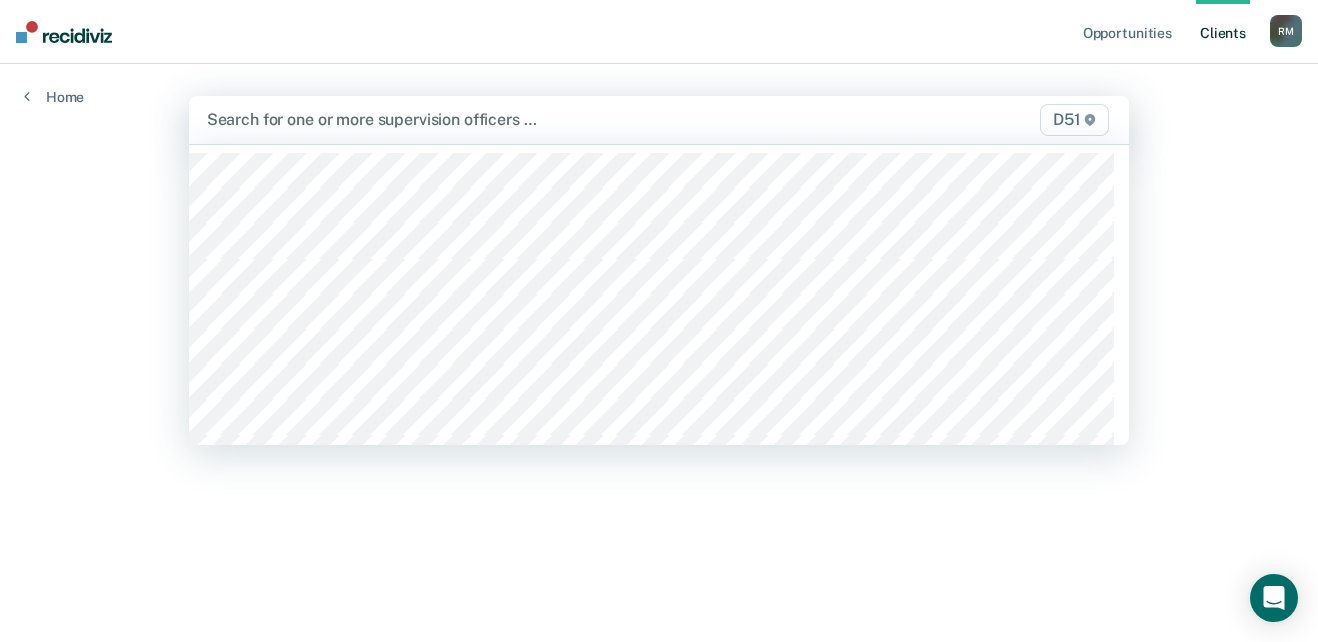 click at bounding box center [523, 119] 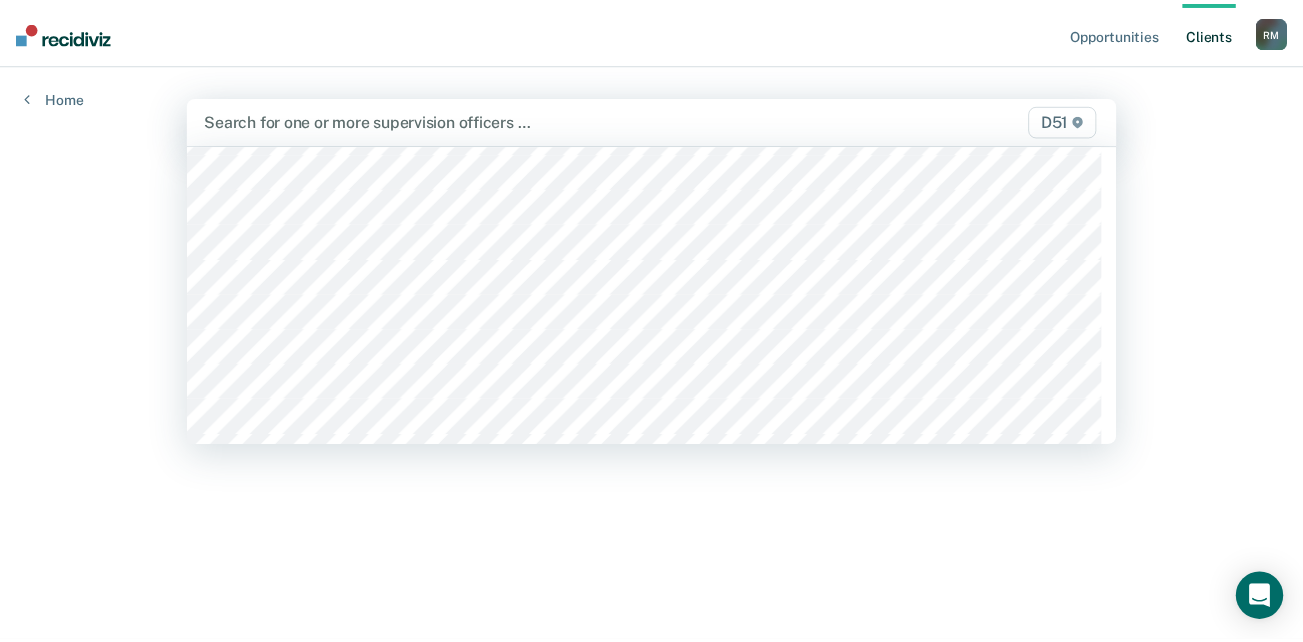 scroll, scrollTop: 400, scrollLeft: 0, axis: vertical 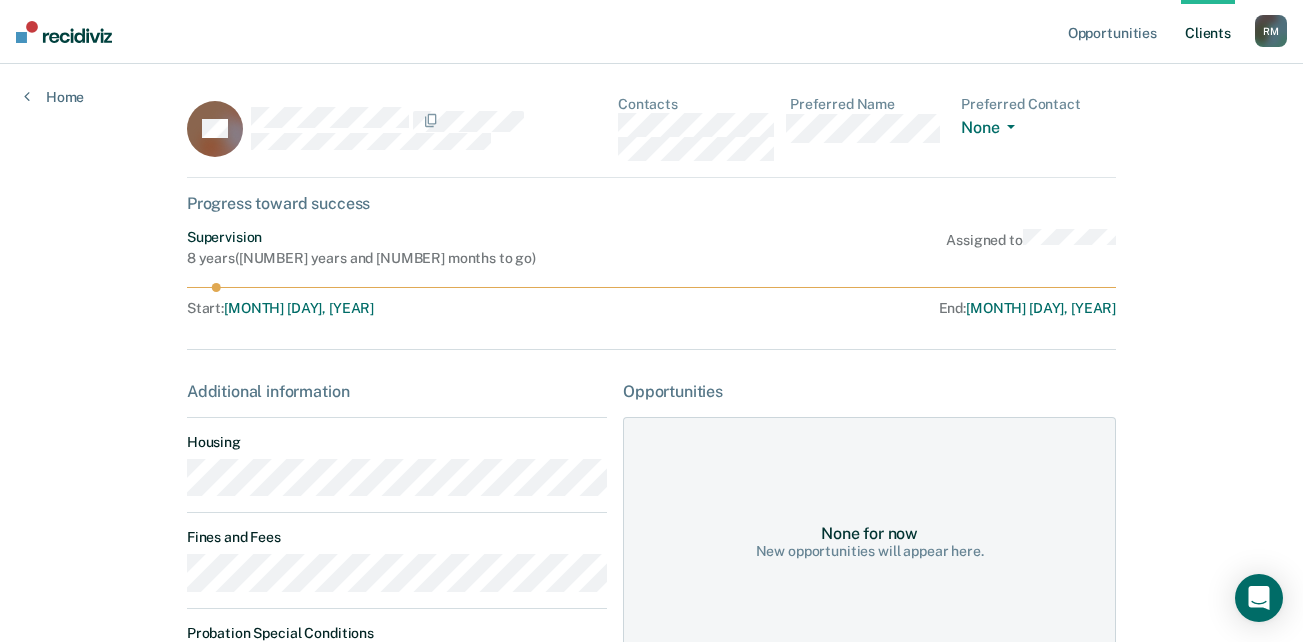 click on "Client s" at bounding box center (1208, 32) 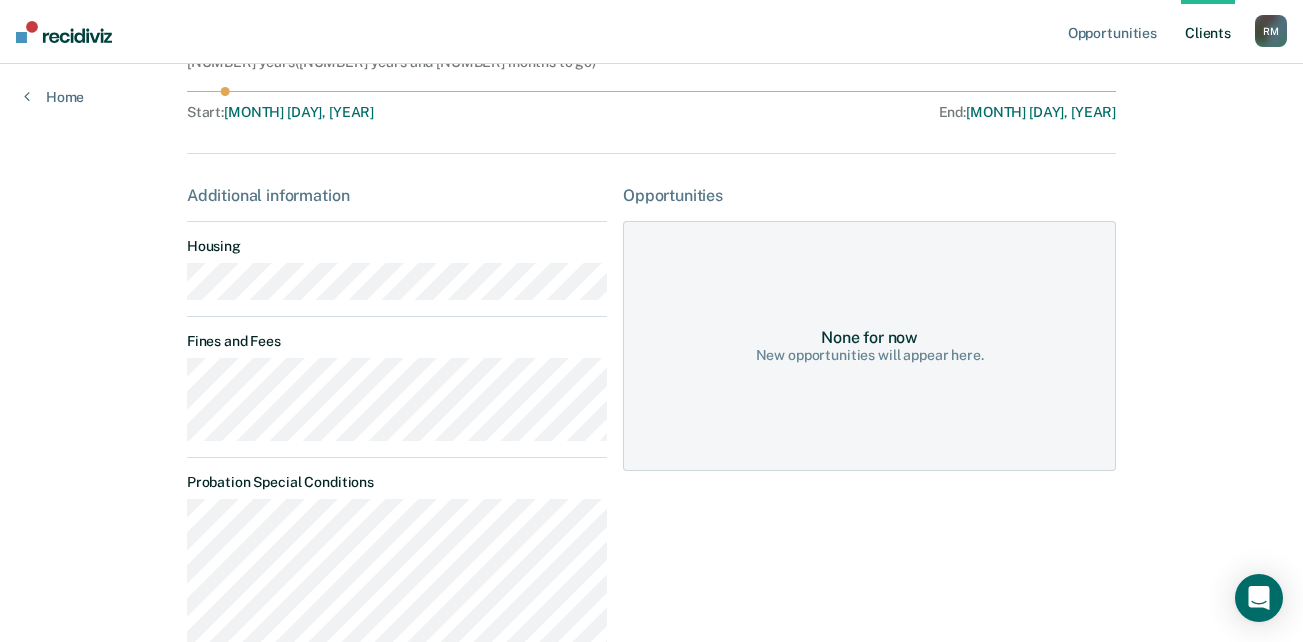 scroll, scrollTop: 200, scrollLeft: 0, axis: vertical 